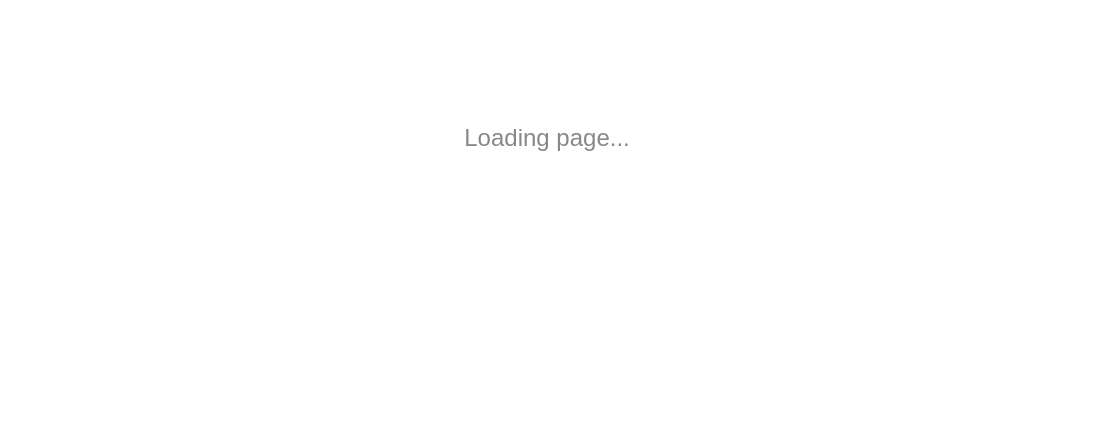 scroll, scrollTop: 0, scrollLeft: 0, axis: both 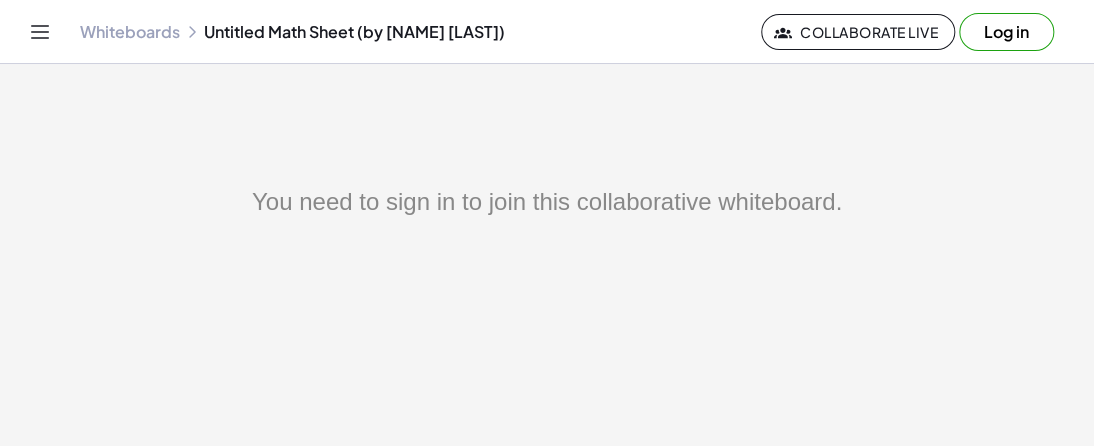 click on "You need to sign in to join this collaborative whiteboard." 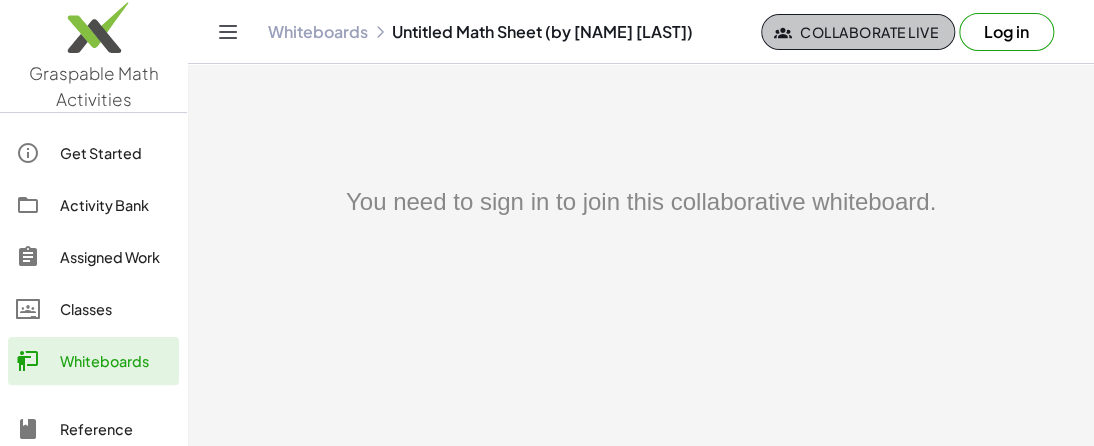 click on "Collaborate Live" 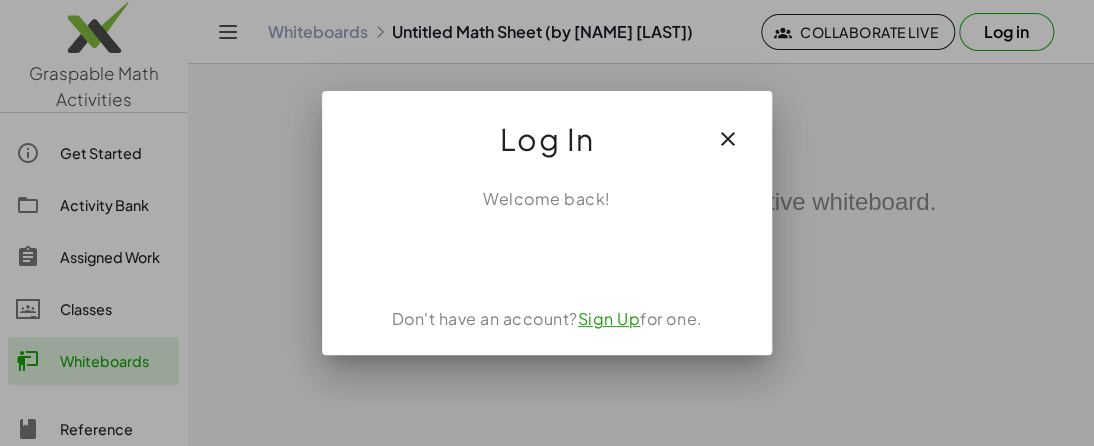 click 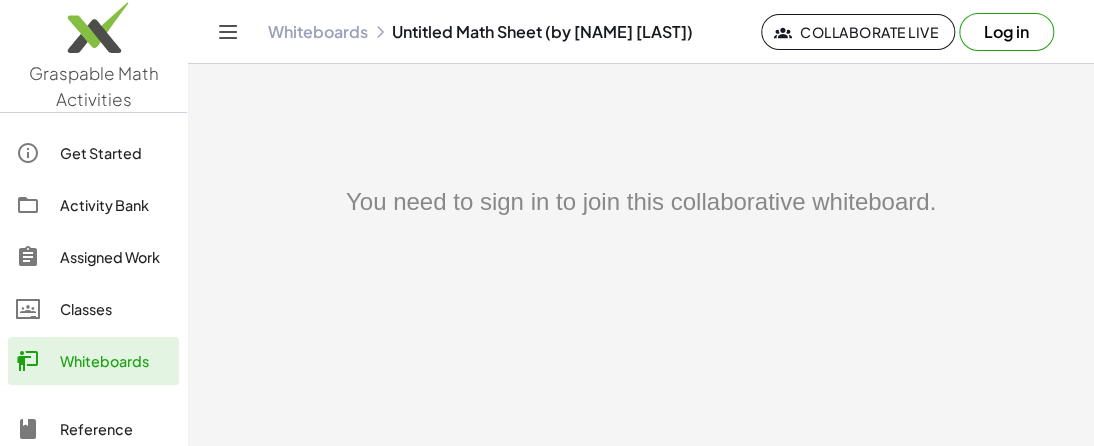 click on "Log in" at bounding box center (1006, 32) 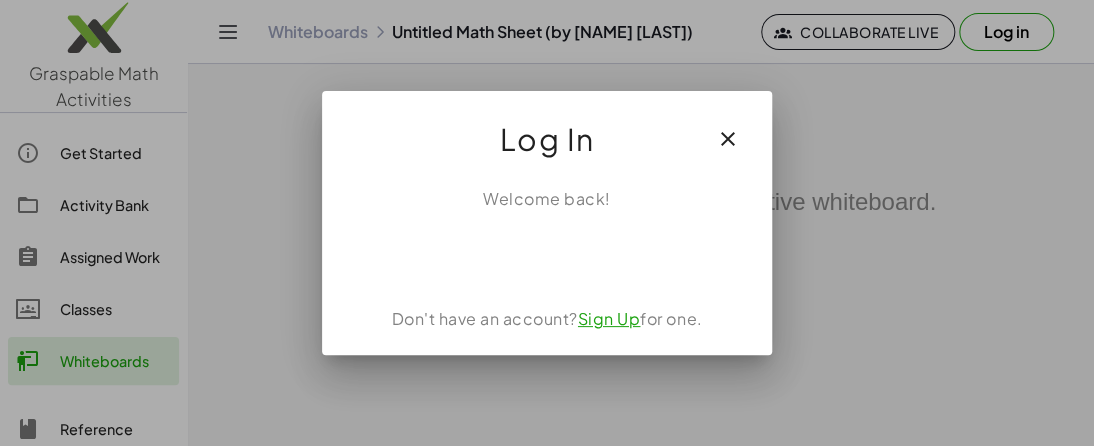 click 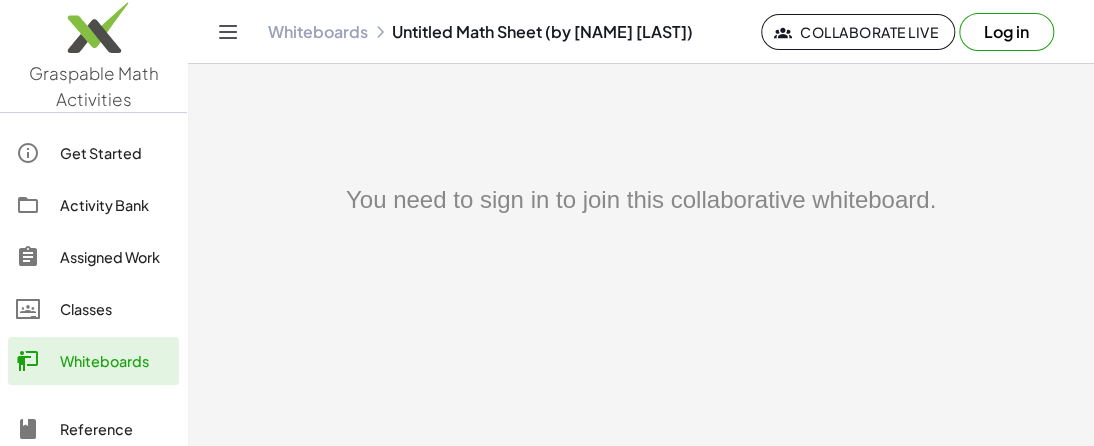 scroll, scrollTop: 0, scrollLeft: 0, axis: both 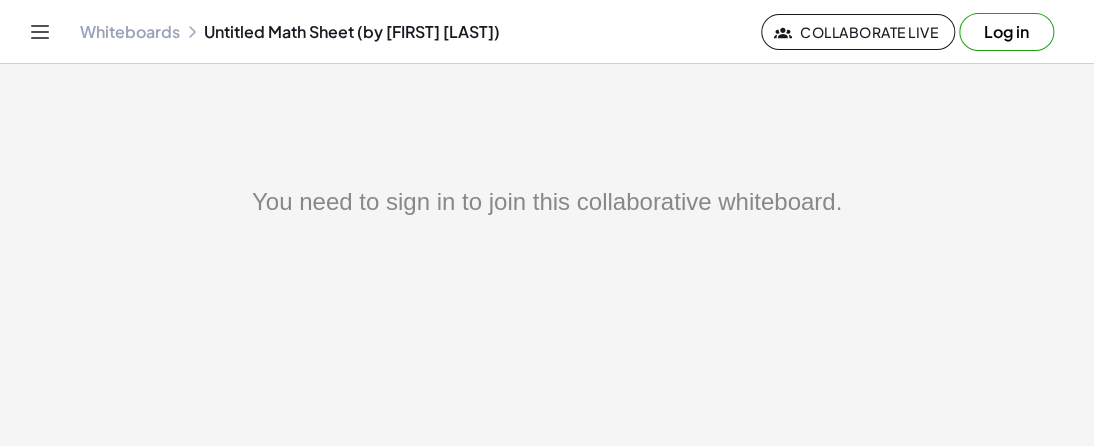 drag, startPoint x: 244, startPoint y: 199, endPoint x: 839, endPoint y: 179, distance: 595.33606 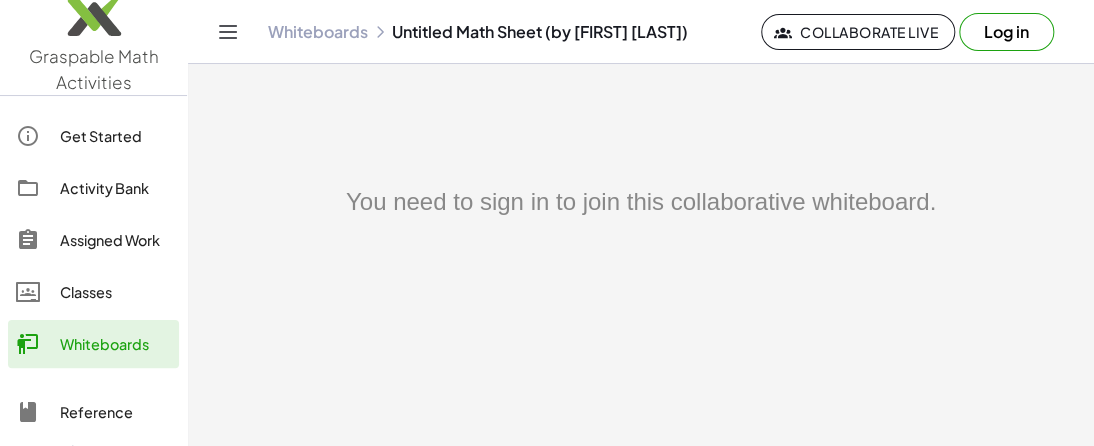 scroll, scrollTop: 0, scrollLeft: 0, axis: both 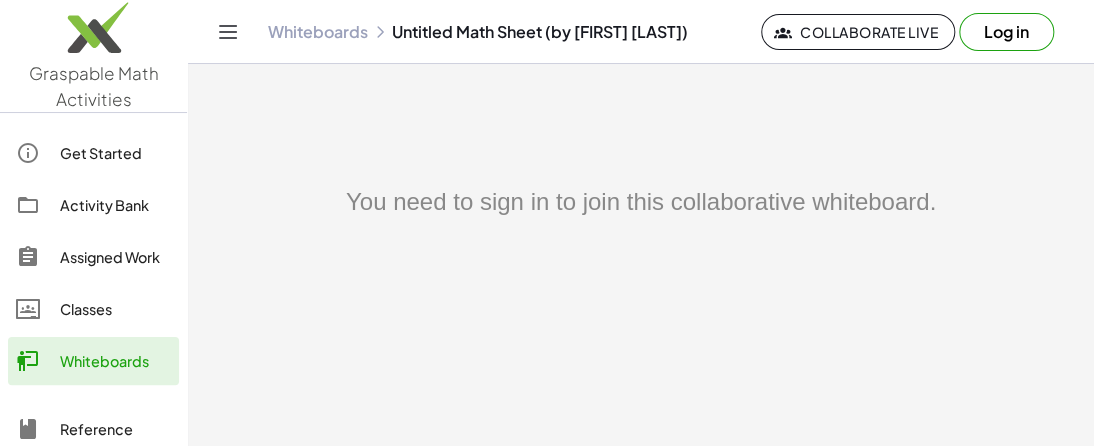 click on "Classes" 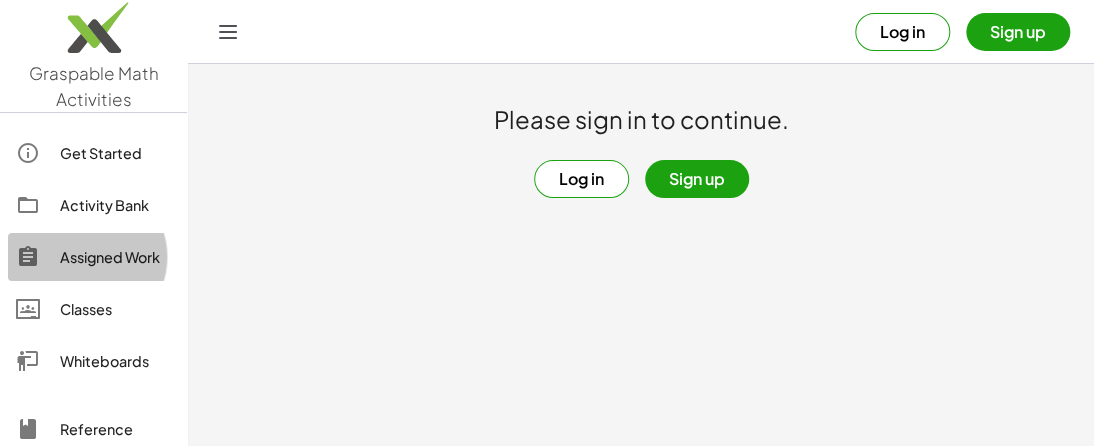 click on "Assigned Work" 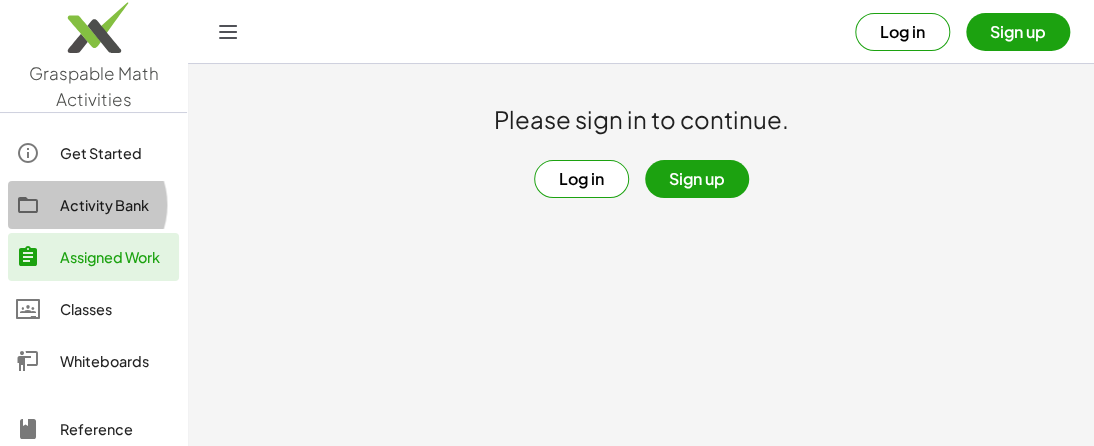 click on "Activity Bank" 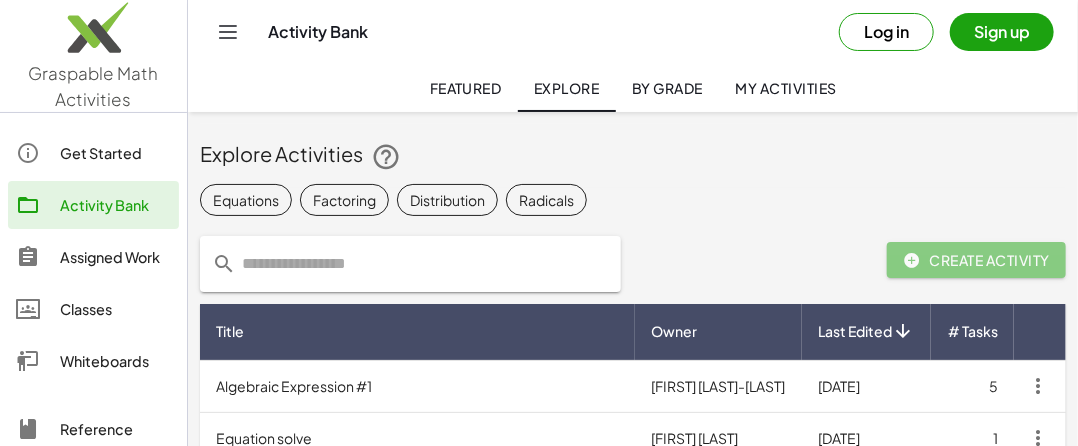 click on "Log in" at bounding box center (886, 32) 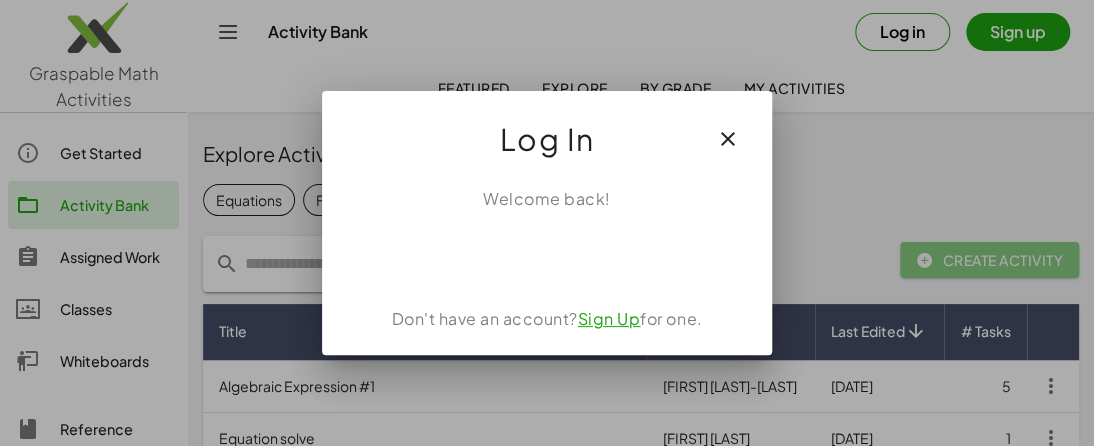 click on "Sign Up" at bounding box center [609, 318] 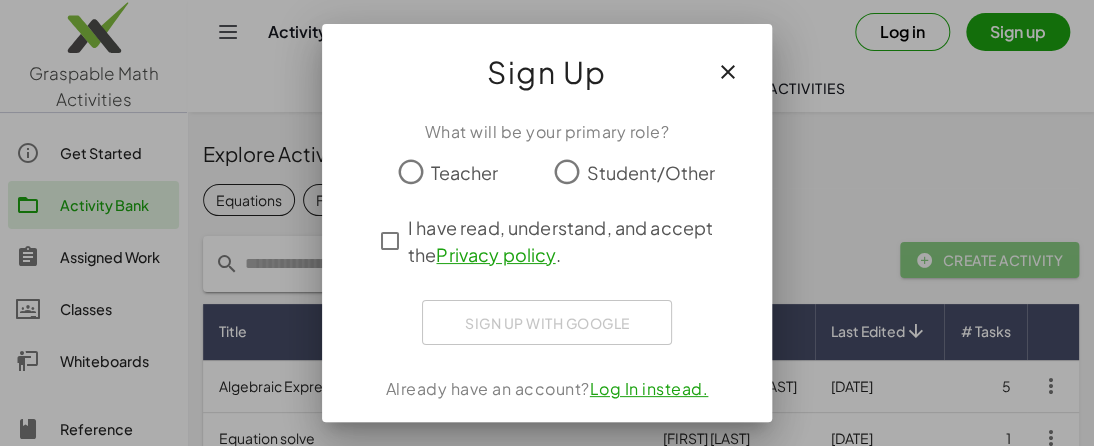 click 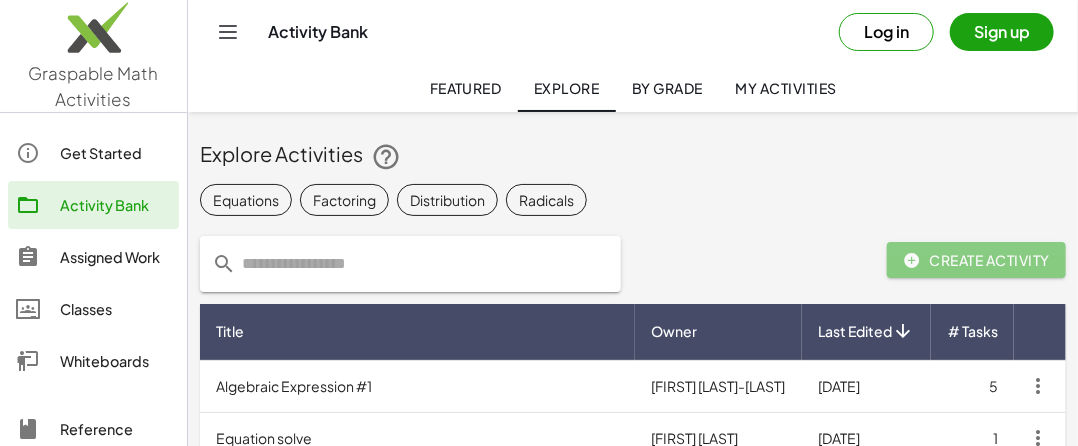 click on "Log in" at bounding box center [886, 32] 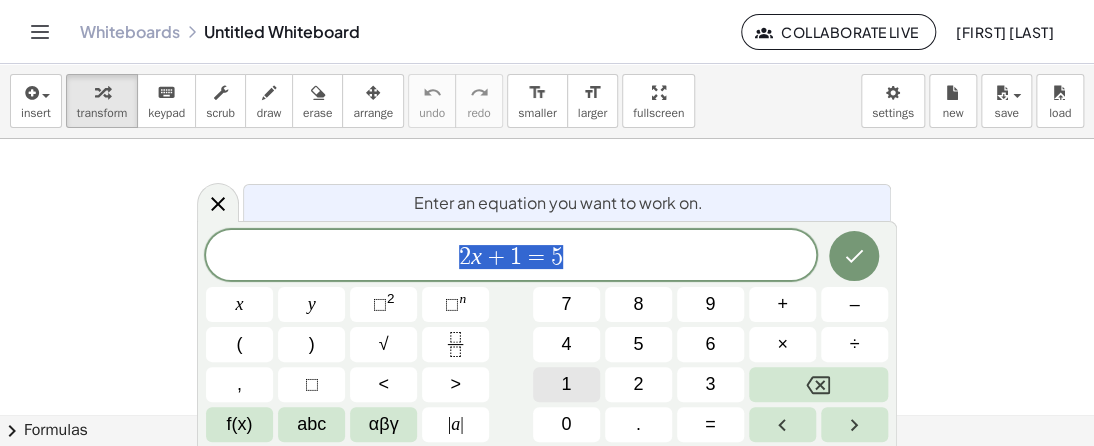 click on "1" at bounding box center (566, 384) 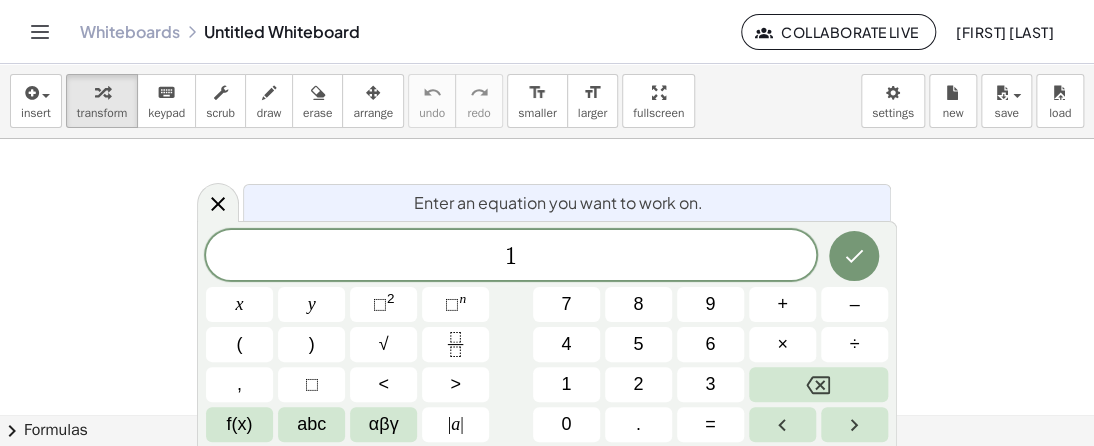click 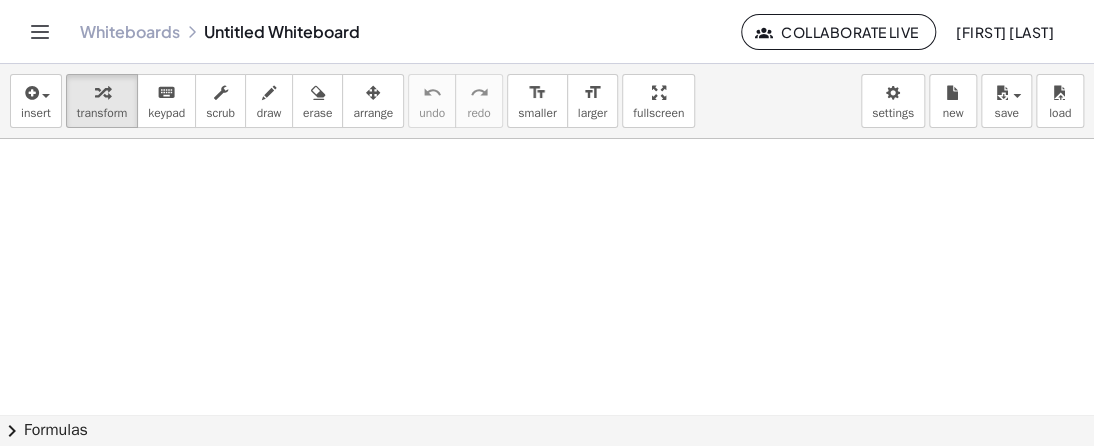 scroll, scrollTop: 276, scrollLeft: 0, axis: vertical 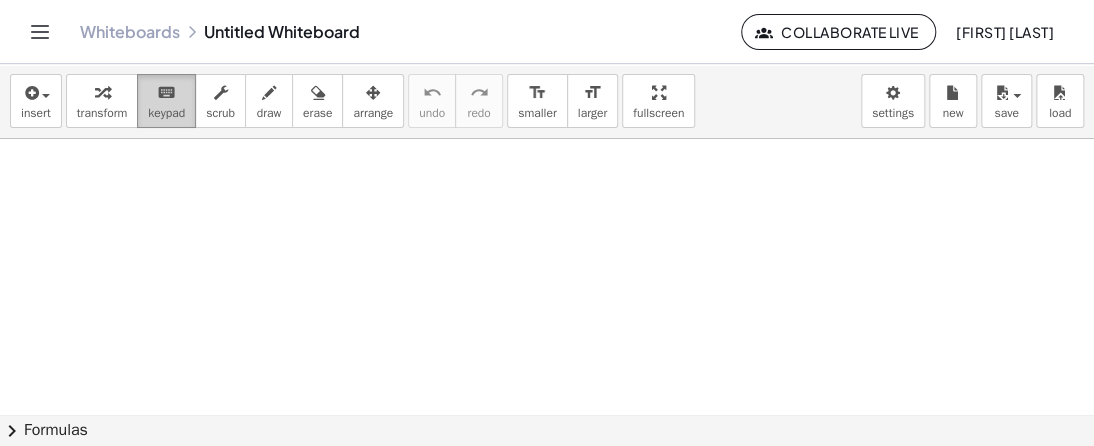 click on "keyboard" at bounding box center [166, 93] 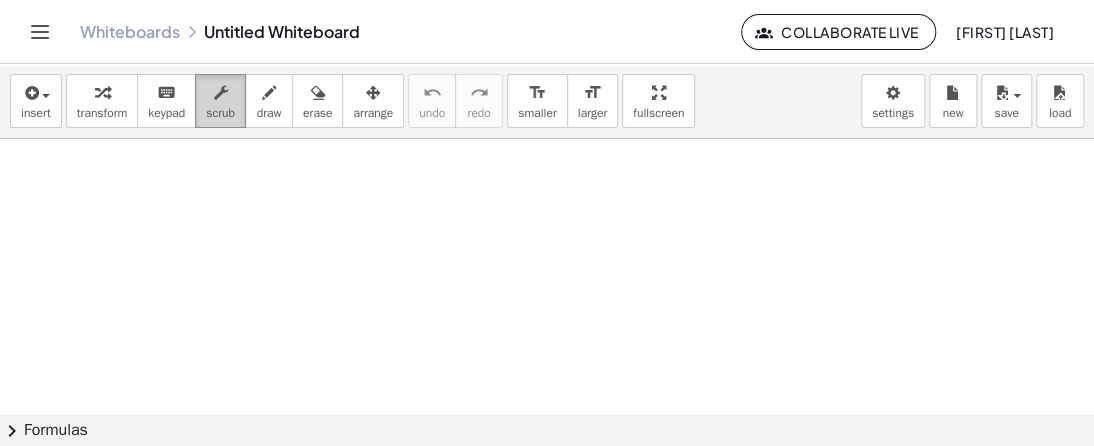 click on "scrub" at bounding box center (220, 113) 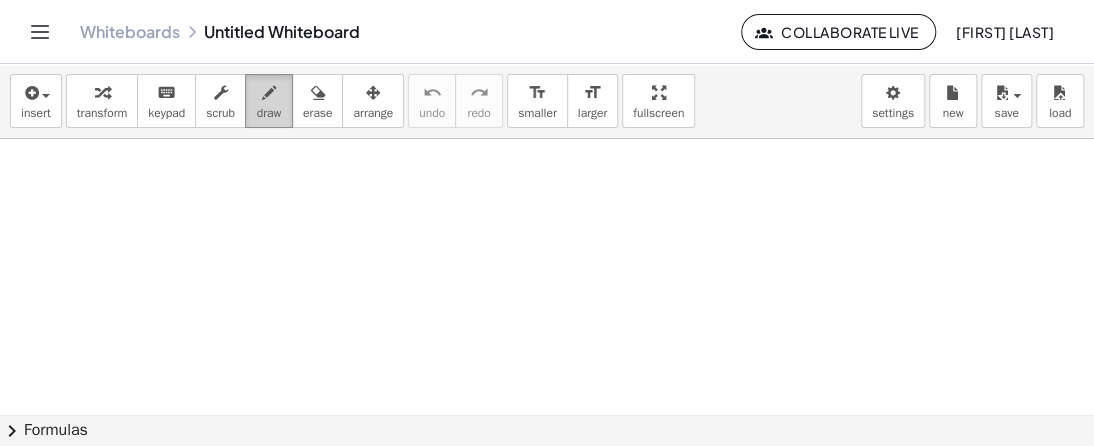 click on "draw" at bounding box center [269, 113] 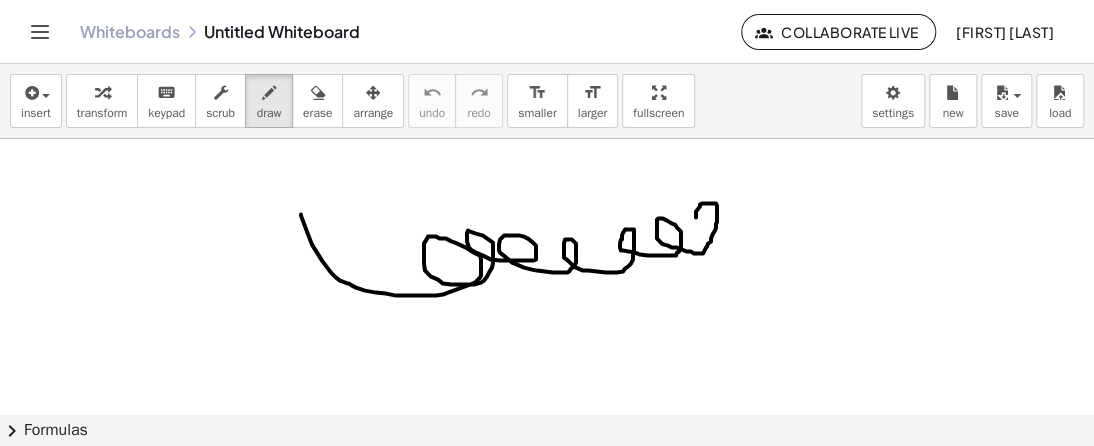 drag, startPoint x: 301, startPoint y: 214, endPoint x: 698, endPoint y: 230, distance: 397.3223 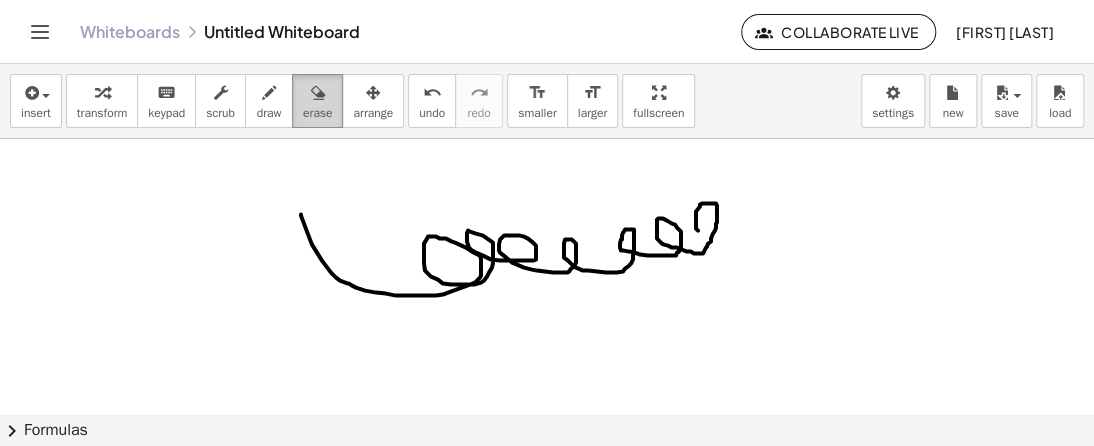 click at bounding box center (318, 93) 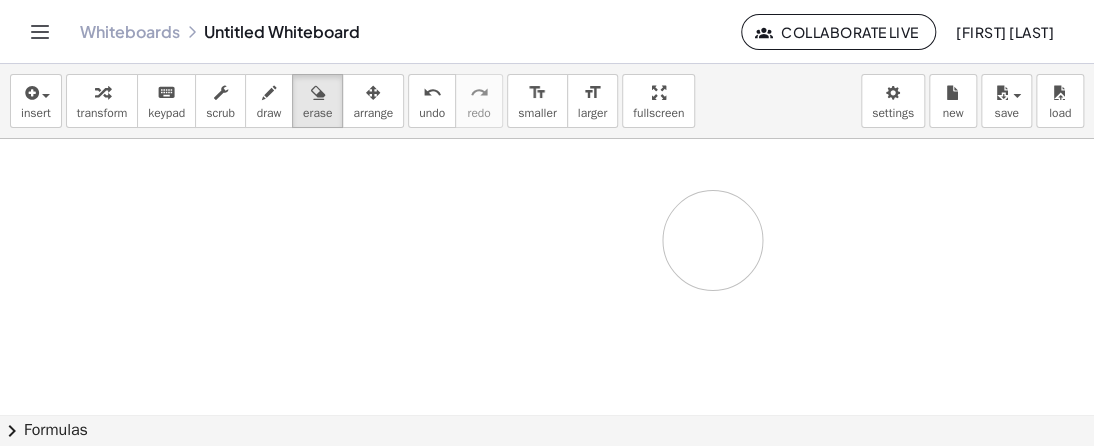 drag, startPoint x: 296, startPoint y: 212, endPoint x: 680, endPoint y: 247, distance: 385.59177 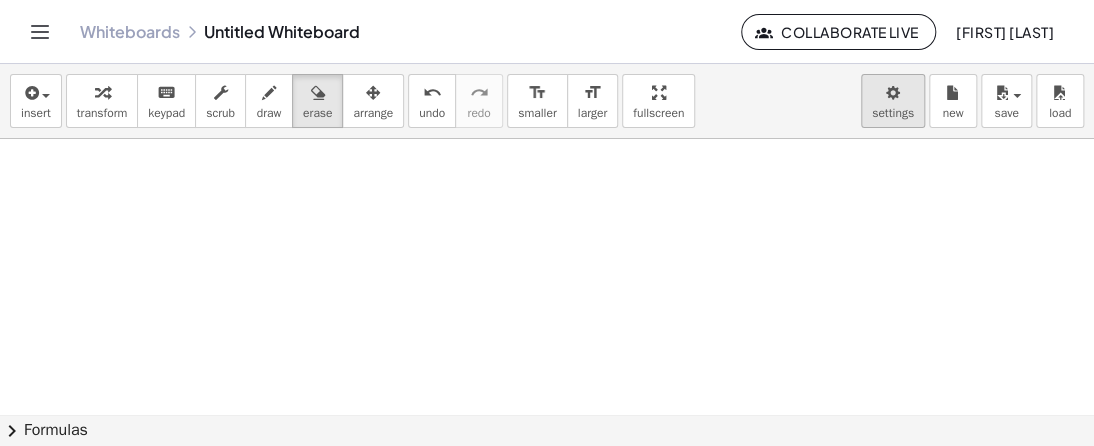 click on "Graspable Math Activities Whiteboards Account v1.26.3 | Privacy policy © 2025 | Graspable, Inc. Whiteboards Untitled Whiteboard Collaborate Live  [FIRST] [LAST]   insert select one: Math Expression Function Text Youtube Video Graphing Geometry Geometry 3D transform keyboard keypad scrub draw erase arrange undo undo redo redo format_size smaller format_size larger fullscreen load   save new settings × chevron_right  Formulas
Drag one side of a formula onto a highlighted expression on the canvas to apply it.
Quadratic Formula
+ · a · x 2 + · b · x + c = 0
⇔
x = · ( − b ± 2 √ ( + b 2 − · 4 · a · c ) ) · 2 · a
+ x 2 + · p · x + q = 0
⇔
x = − · p · 2 ± 2 √ ( + ( · p · 2 ) 2 − q )" at bounding box center [547, 223] 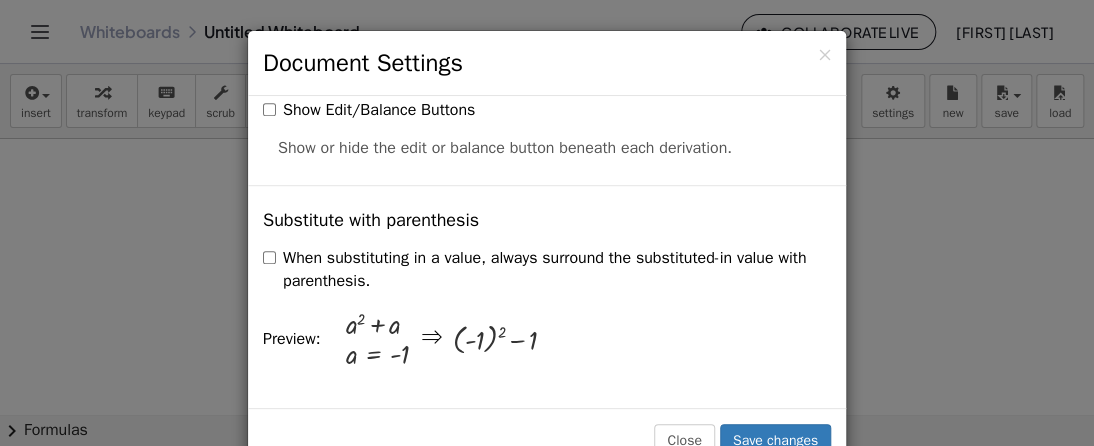 scroll, scrollTop: 600, scrollLeft: 0, axis: vertical 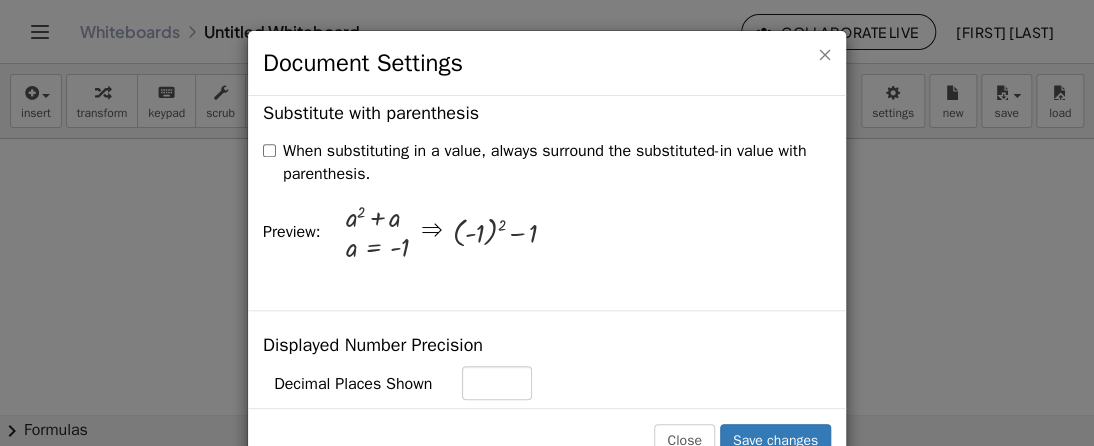 click on "×" at bounding box center (824, 54) 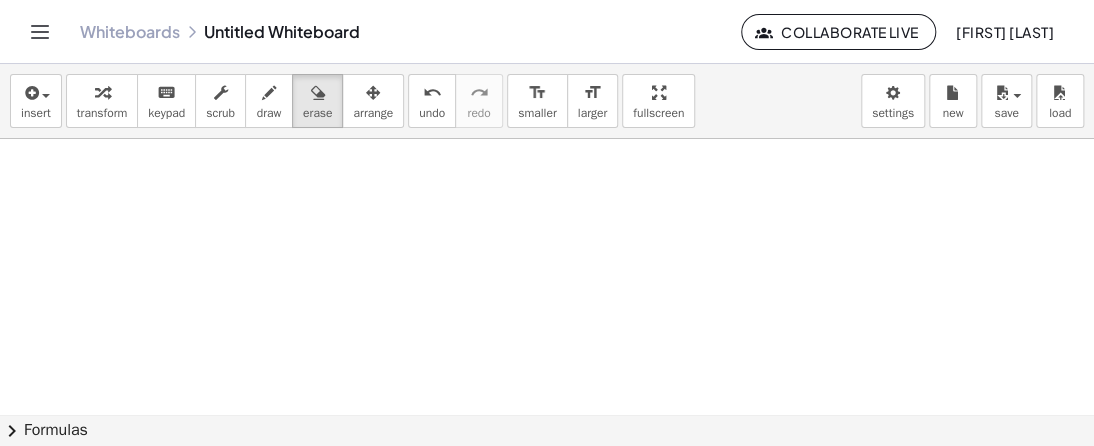 click 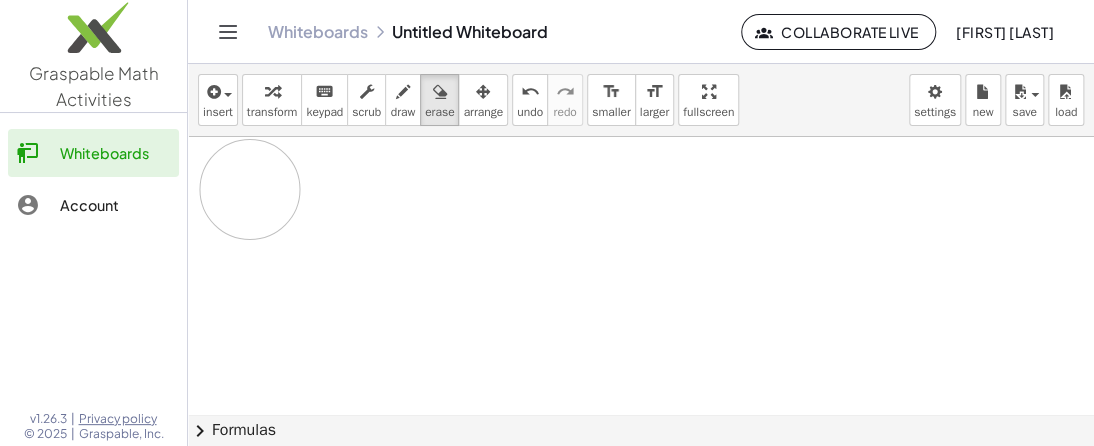 click at bounding box center (641, 275) 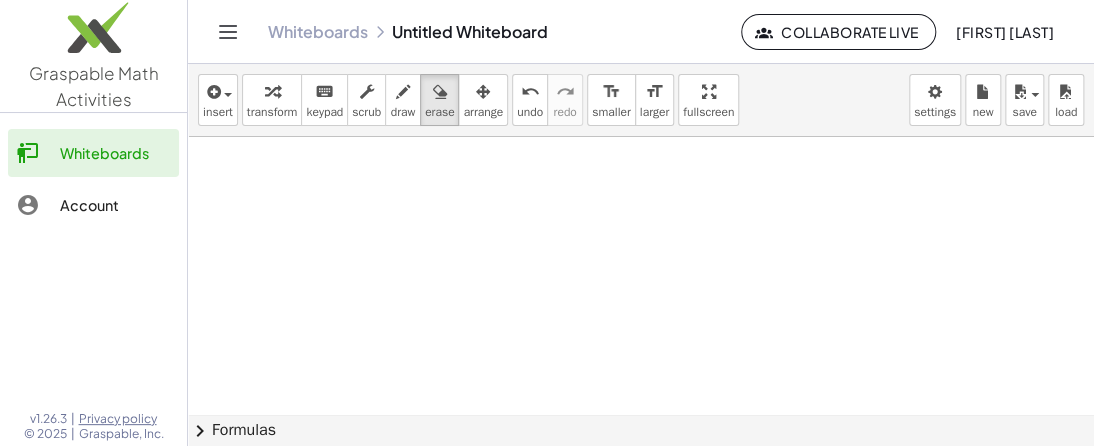 drag, startPoint x: 399, startPoint y: 204, endPoint x: 296, endPoint y: 199, distance: 103.121284 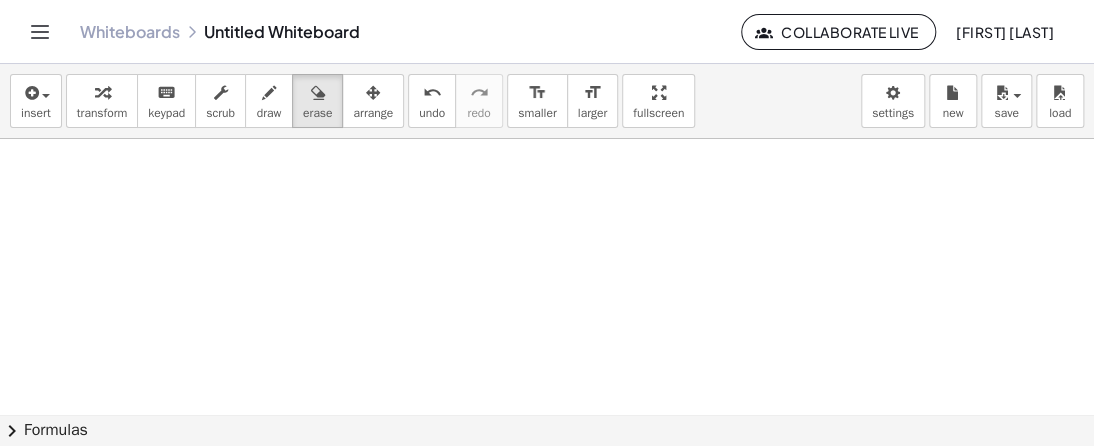 click 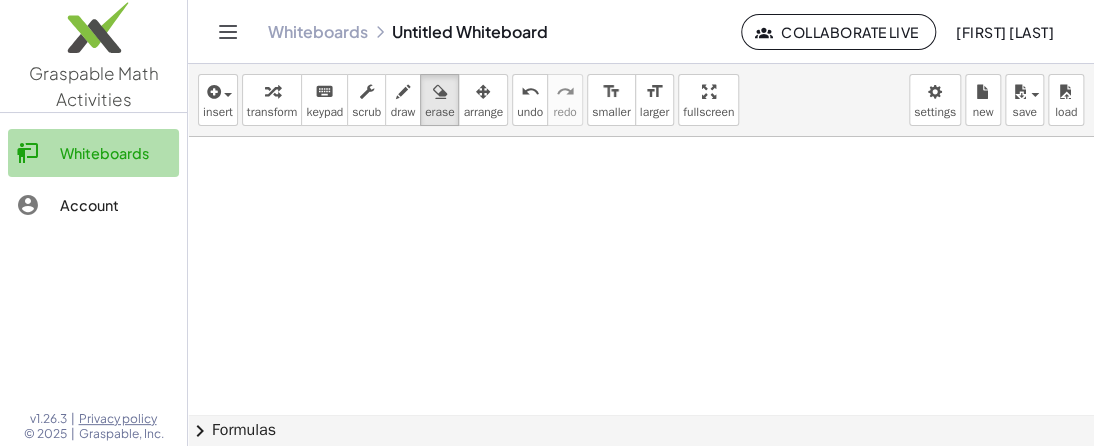click on "Whiteboards" 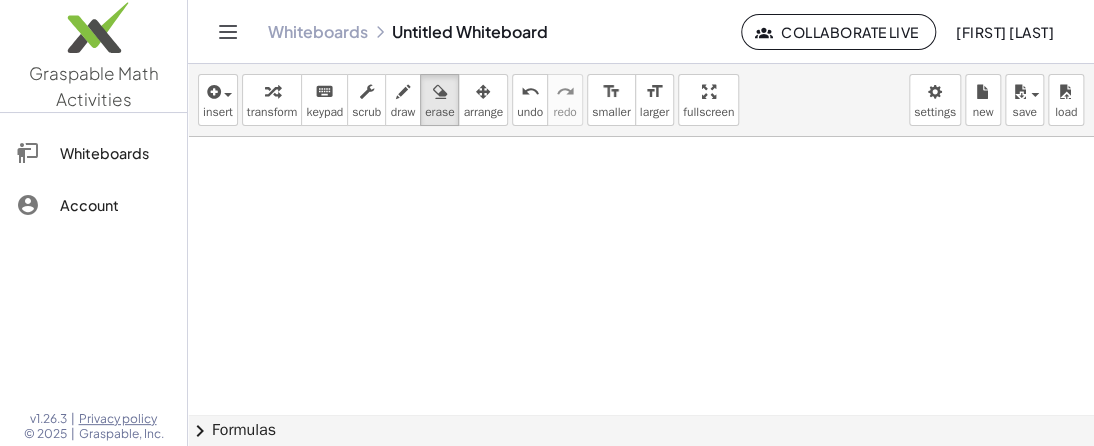 click at bounding box center [641, 275] 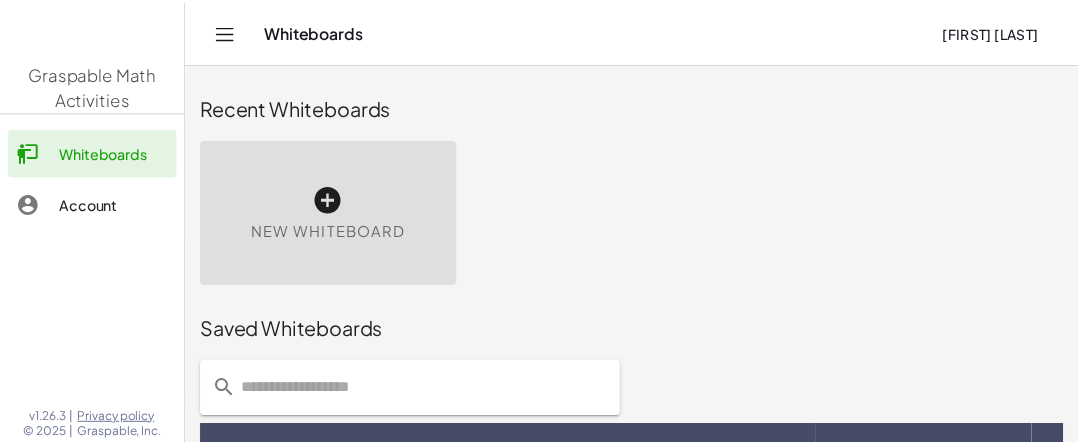 scroll, scrollTop: 0, scrollLeft: 0, axis: both 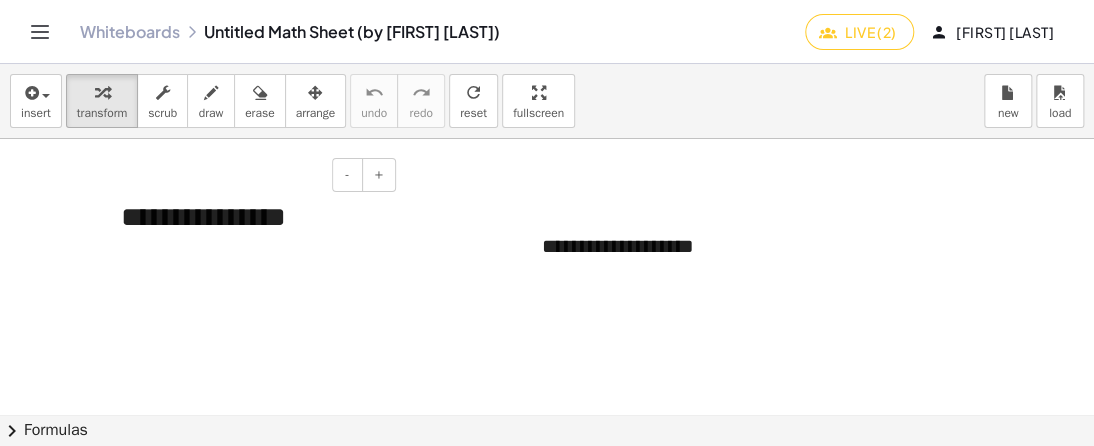 click on "**********" at bounding box center [251, 218] 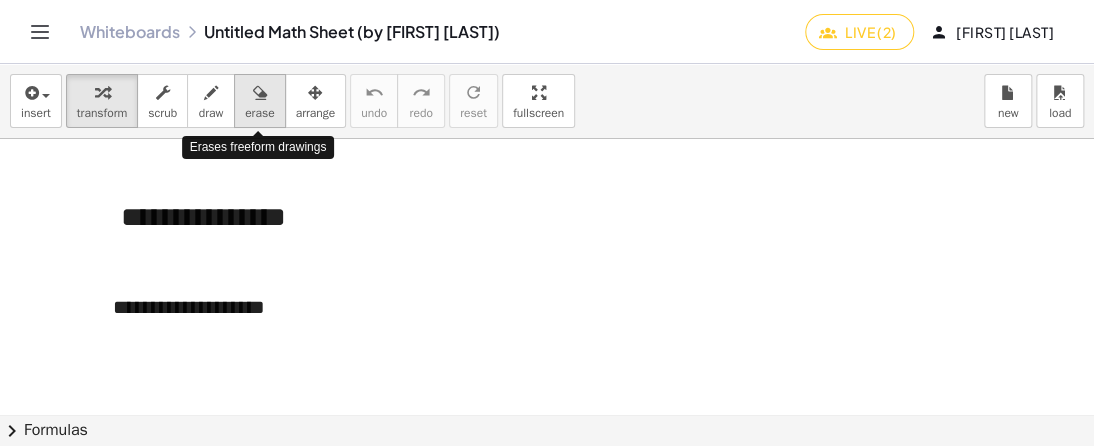 click at bounding box center [260, 93] 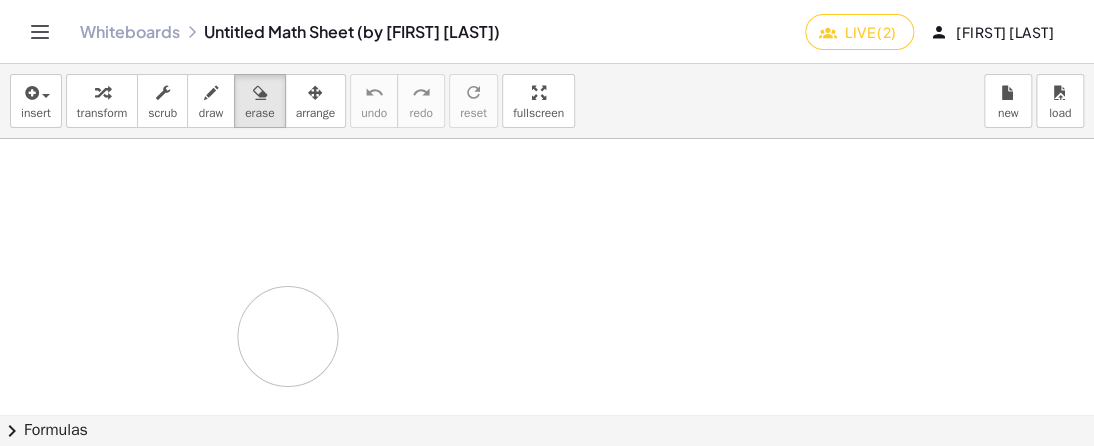 drag, startPoint x: 329, startPoint y: 211, endPoint x: 288, endPoint y: 336, distance: 131.55228 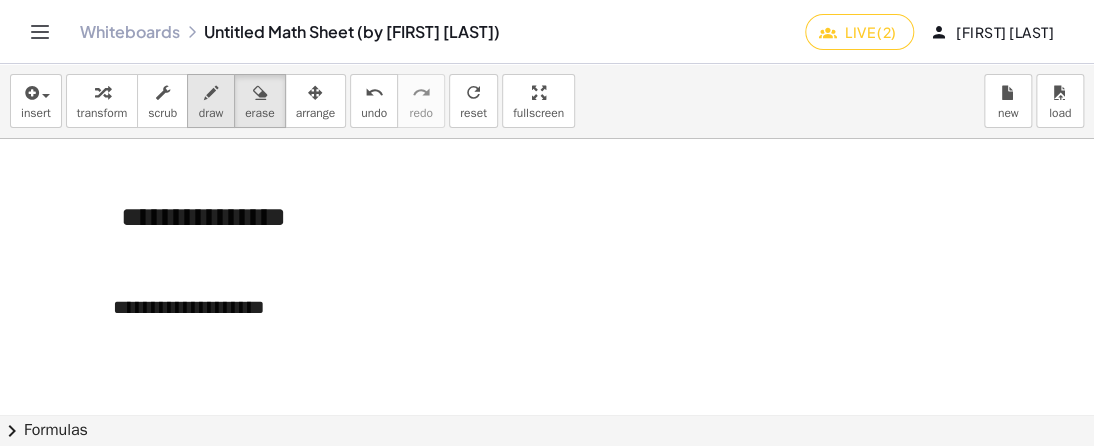 click at bounding box center [211, 92] 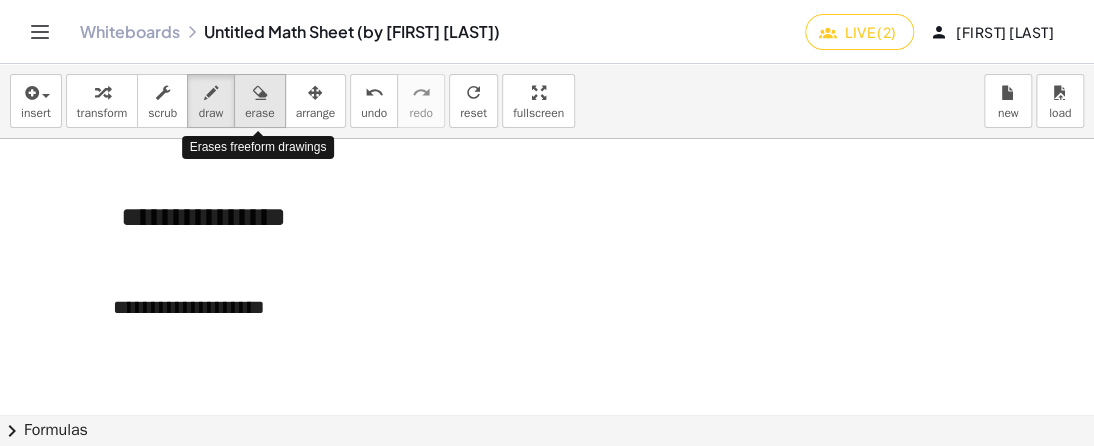 click at bounding box center (260, 93) 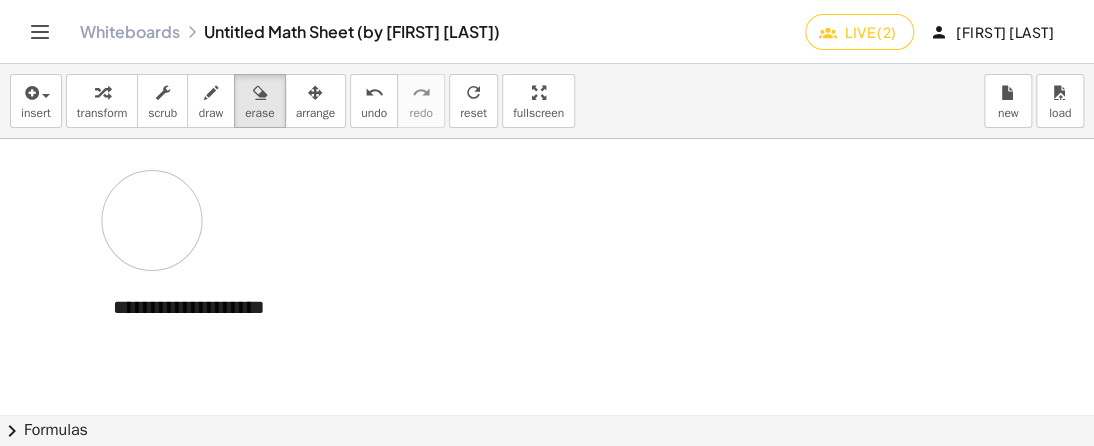 drag, startPoint x: 327, startPoint y: 223, endPoint x: 149, endPoint y: 226, distance: 178.02528 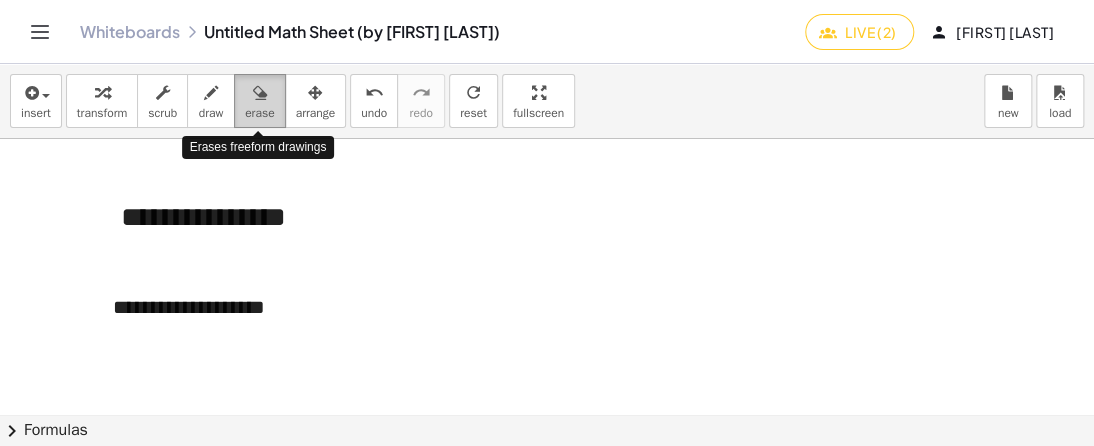 click on "erase" at bounding box center (259, 113) 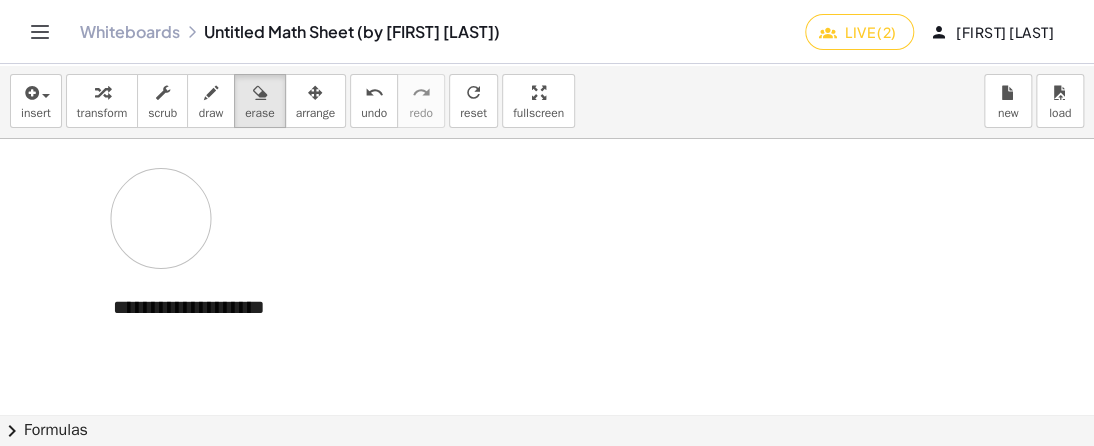 drag, startPoint x: 332, startPoint y: 211, endPoint x: 156, endPoint y: 219, distance: 176.18172 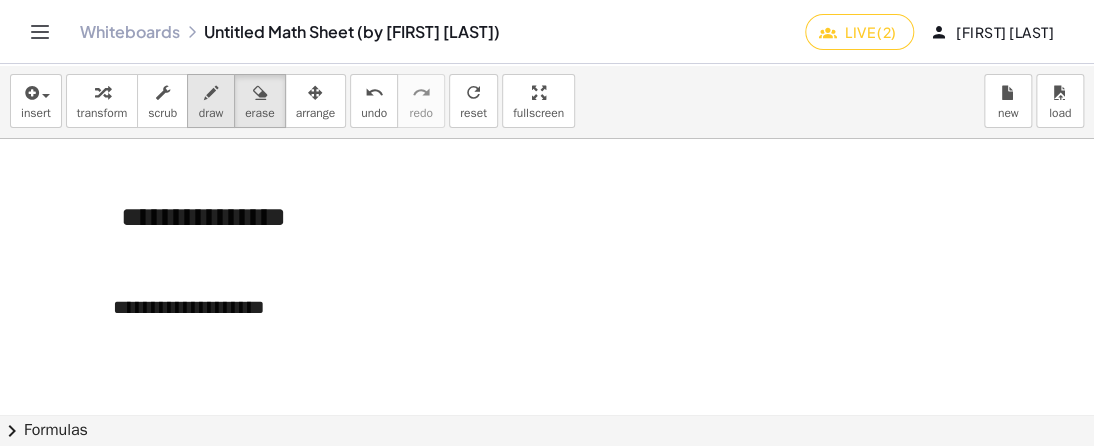 click at bounding box center [211, 92] 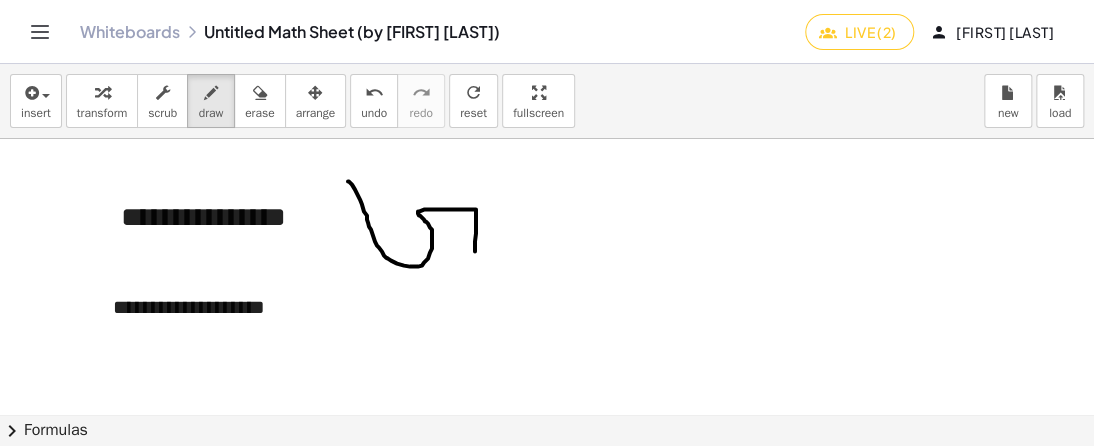 drag, startPoint x: 348, startPoint y: 181, endPoint x: 524, endPoint y: 283, distance: 203.42075 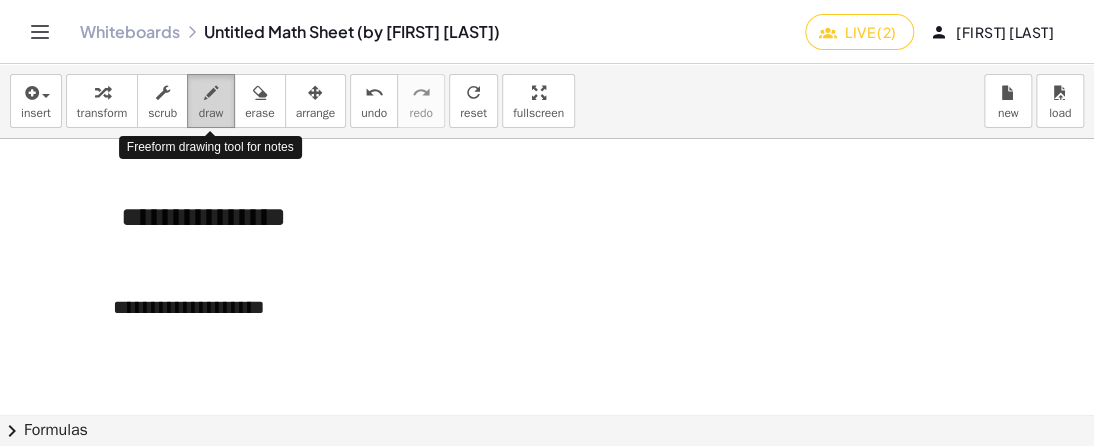 click on "draw" at bounding box center [211, 113] 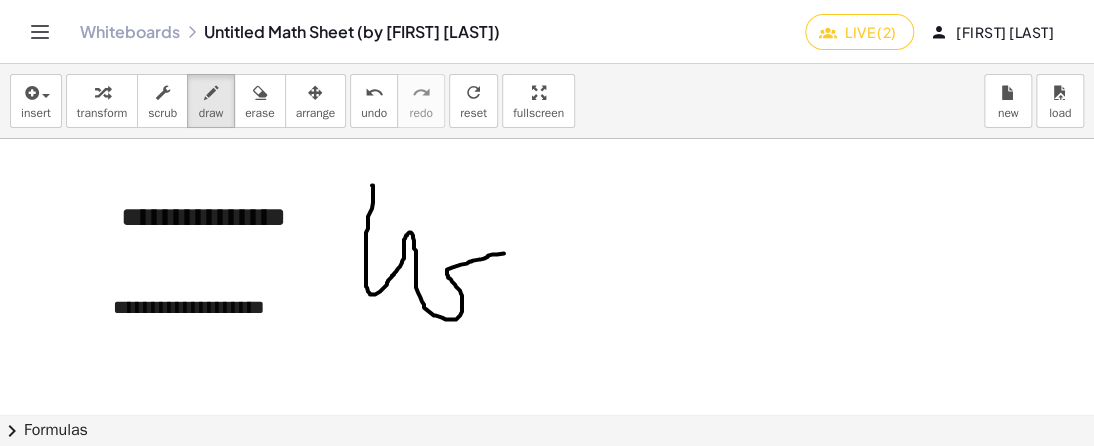 drag, startPoint x: 372, startPoint y: 185, endPoint x: 508, endPoint y: 251, distance: 151.16878 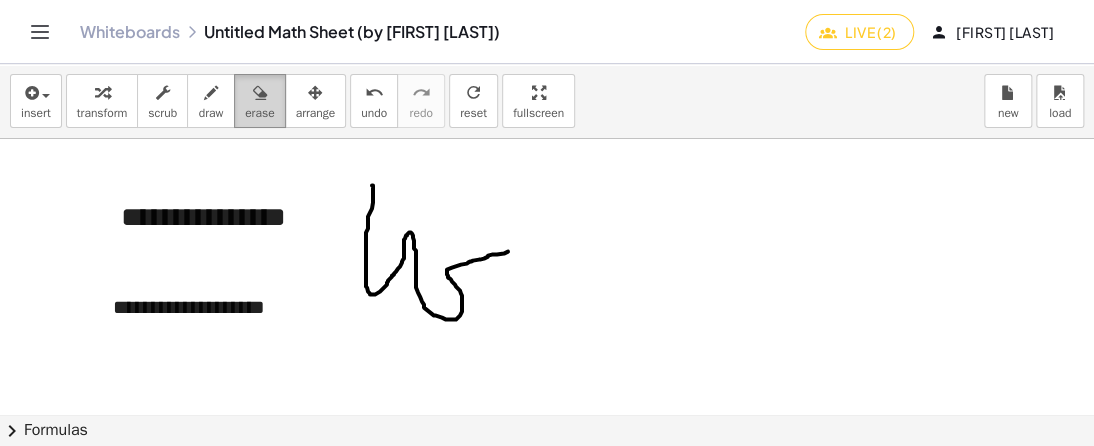 click on "erase" at bounding box center (259, 113) 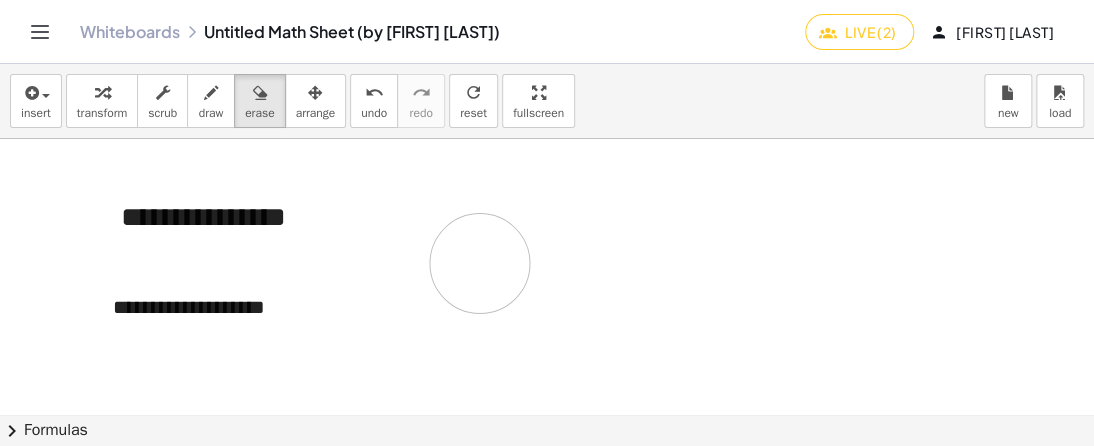 drag, startPoint x: 378, startPoint y: 175, endPoint x: 481, endPoint y: 262, distance: 134.82582 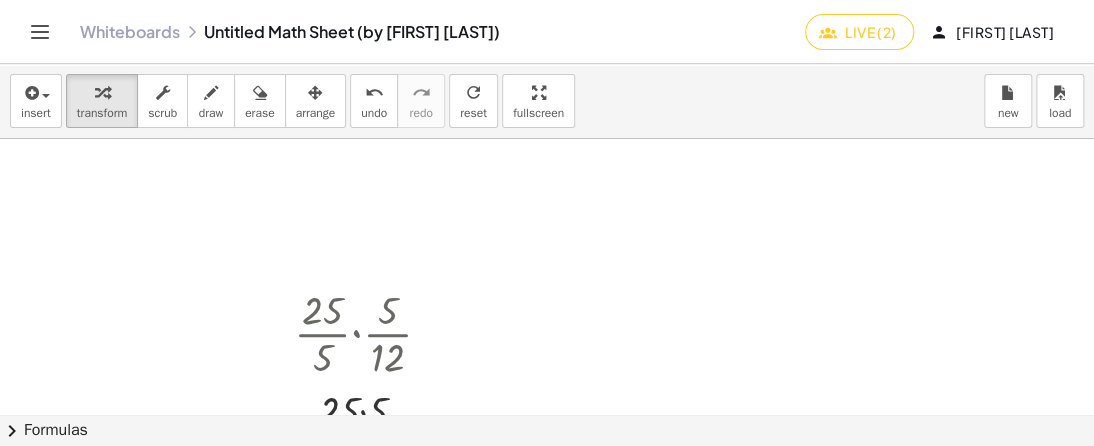 scroll, scrollTop: 100, scrollLeft: 0, axis: vertical 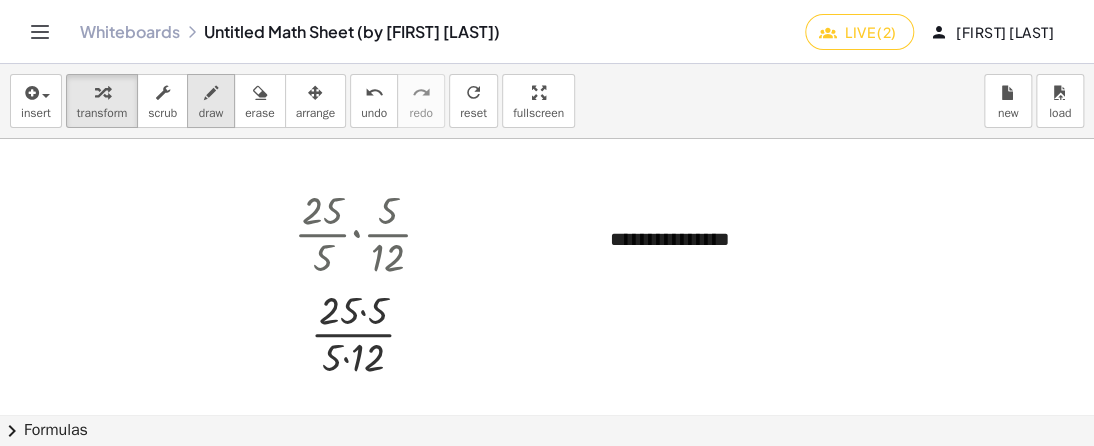 click on "draw" at bounding box center [211, 113] 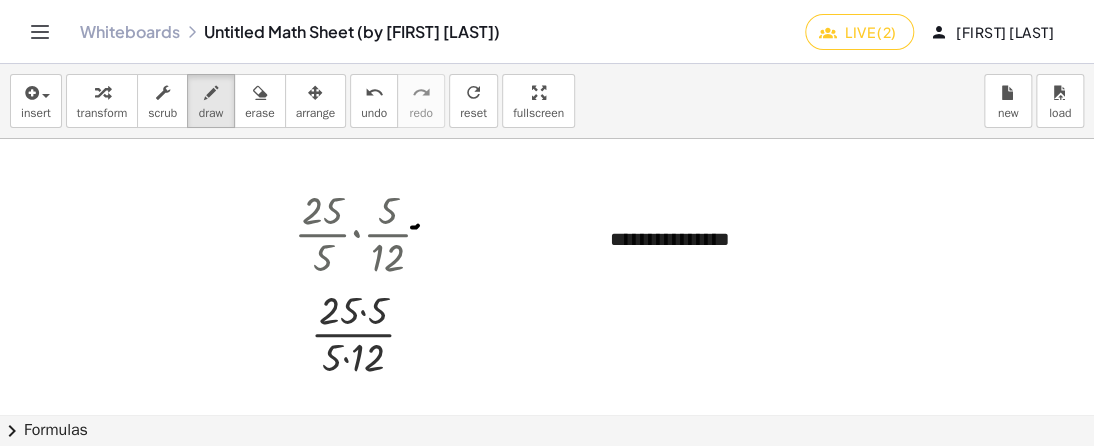 click at bounding box center [547, 315] 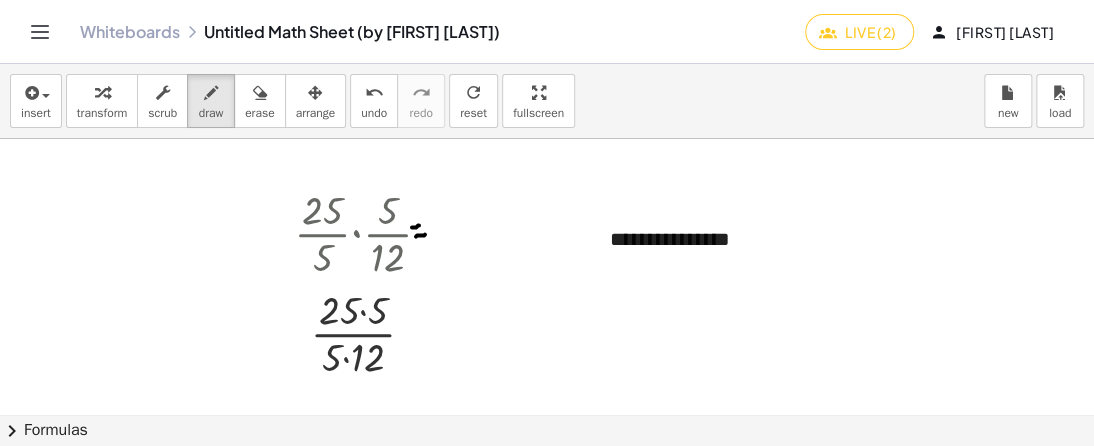 click at bounding box center (547, 315) 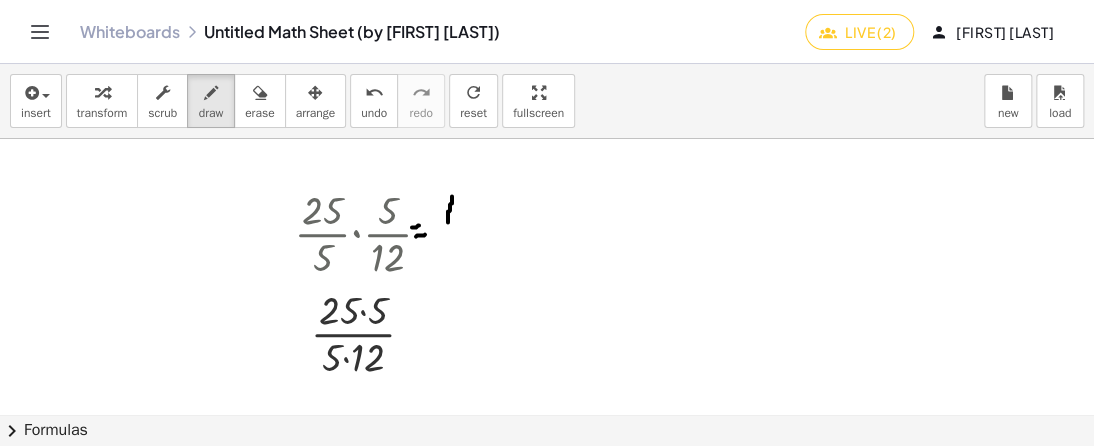 drag, startPoint x: 452, startPoint y: 196, endPoint x: 448, endPoint y: 222, distance: 26.305893 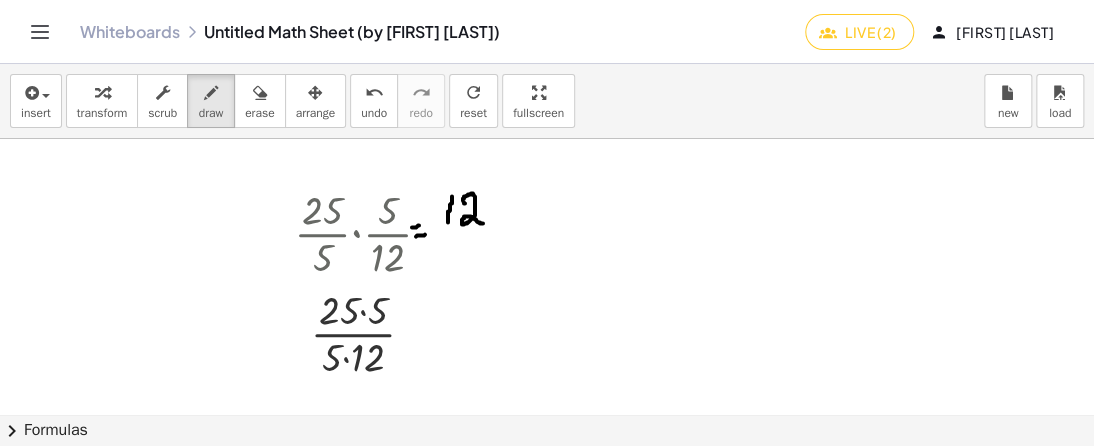 drag, startPoint x: 465, startPoint y: 203, endPoint x: 491, endPoint y: 214, distance: 28.231188 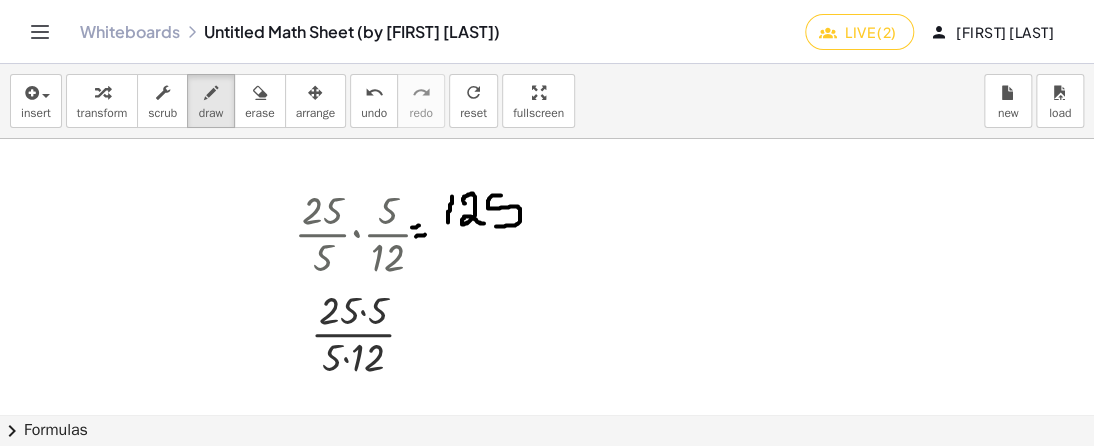 drag, startPoint x: 501, startPoint y: 195, endPoint x: 504, endPoint y: 227, distance: 32.140316 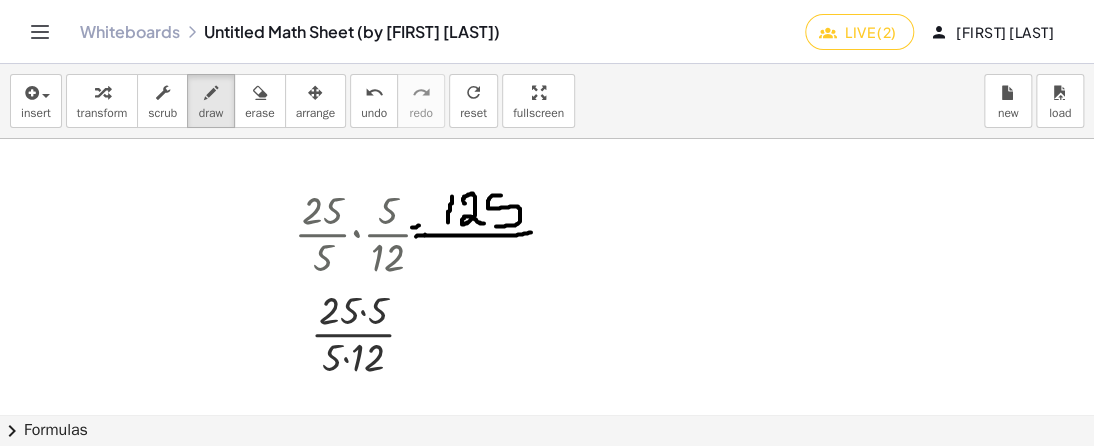 drag, startPoint x: 531, startPoint y: 232, endPoint x: 422, endPoint y: 235, distance: 109.041275 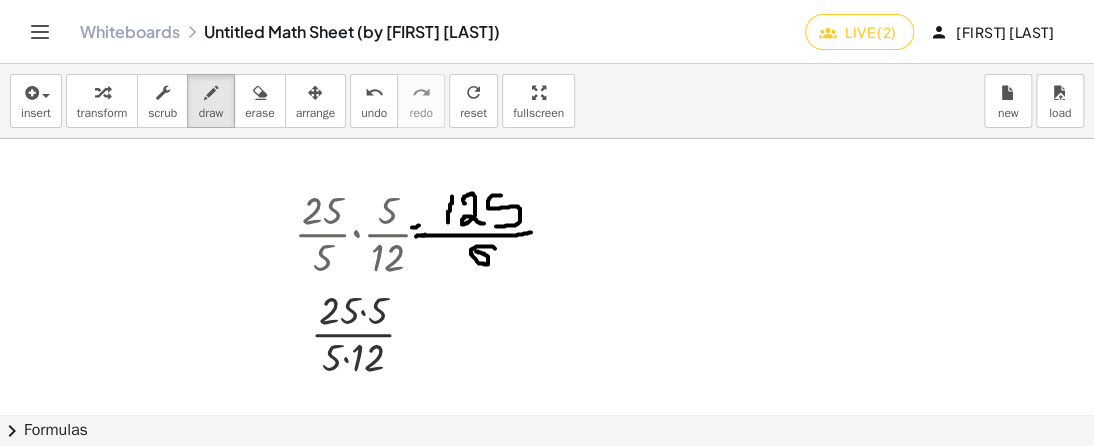 drag, startPoint x: 493, startPoint y: 246, endPoint x: 474, endPoint y: 257, distance: 21.954498 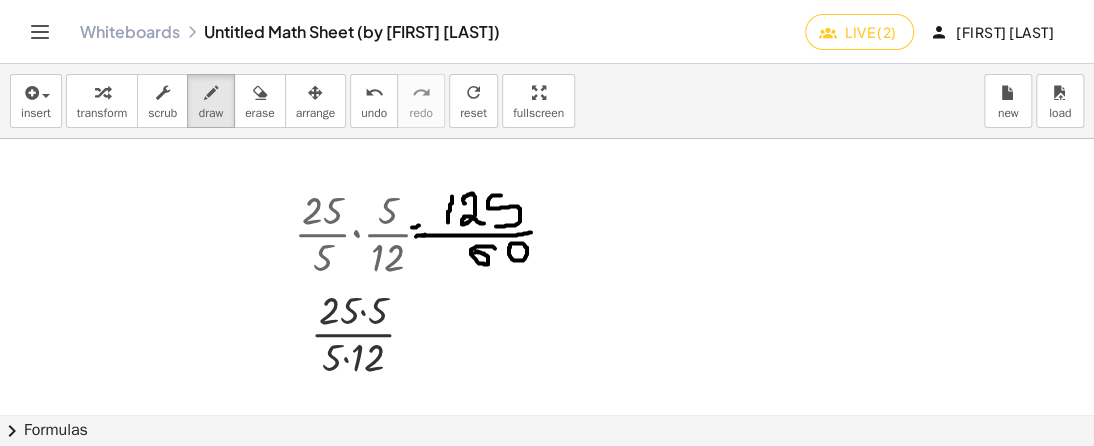 click at bounding box center [547, 315] 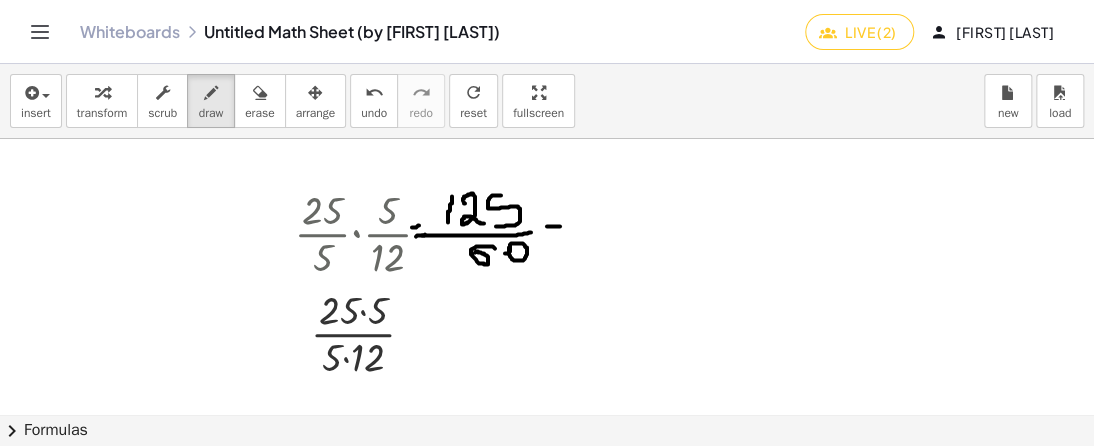 drag, startPoint x: 547, startPoint y: 226, endPoint x: 560, endPoint y: 226, distance: 13 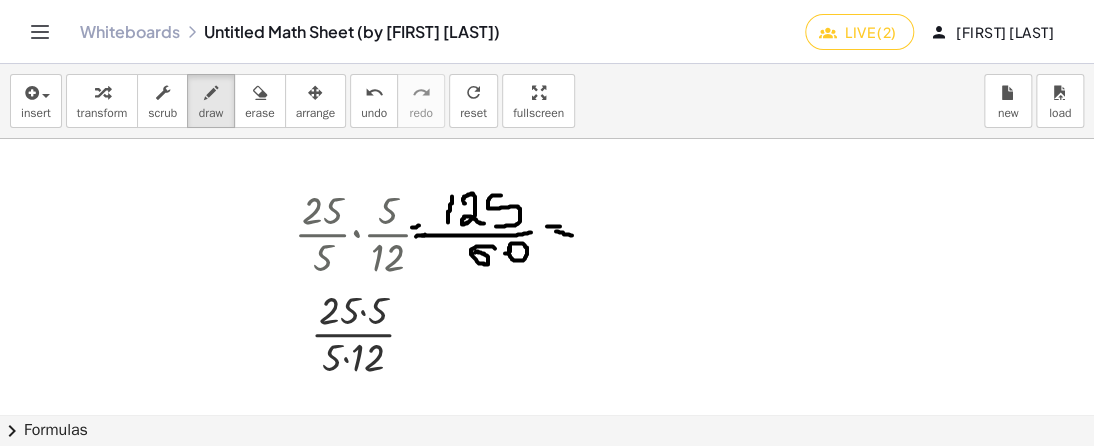 drag, startPoint x: 556, startPoint y: 231, endPoint x: 575, endPoint y: 236, distance: 19.646883 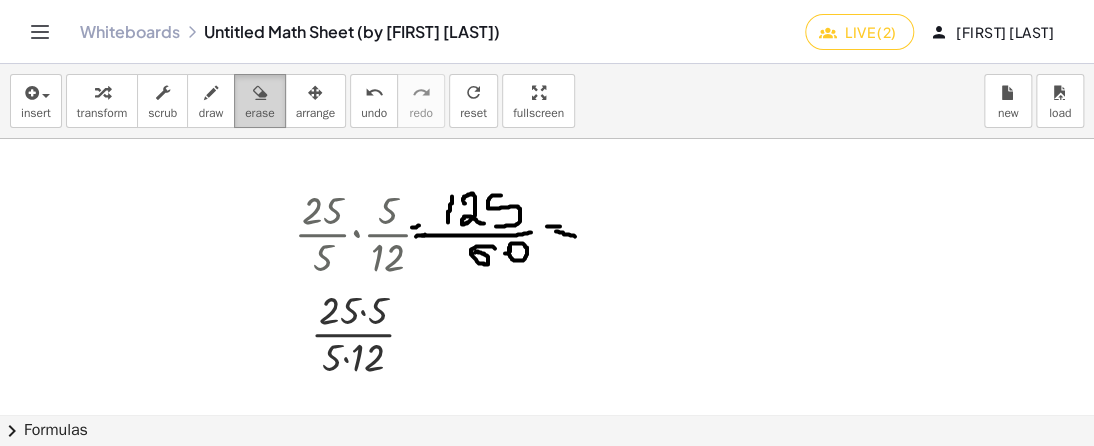 click on "erase" at bounding box center [259, 113] 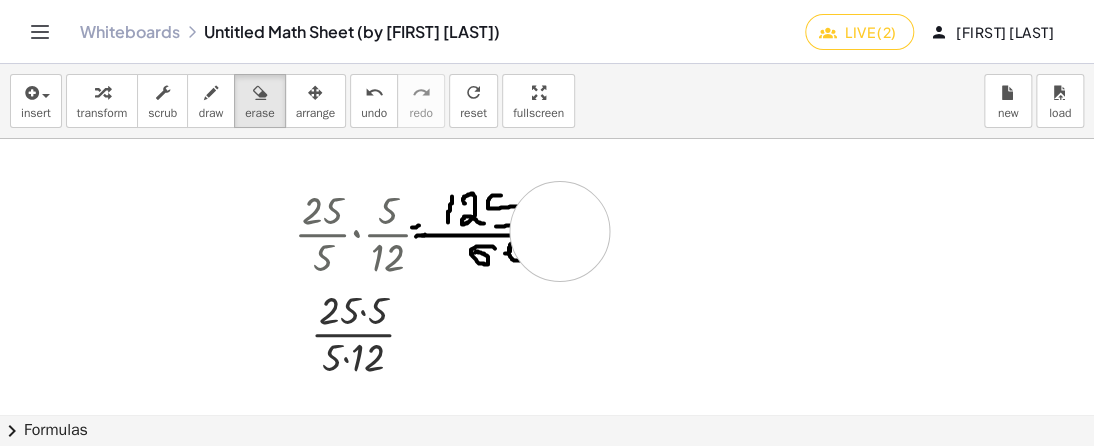 click at bounding box center (547, 315) 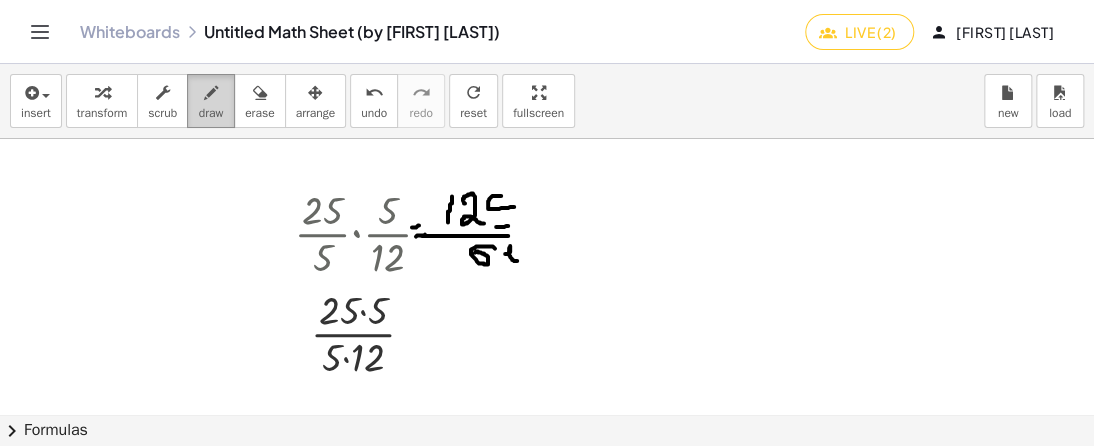 click on "draw" at bounding box center [211, 113] 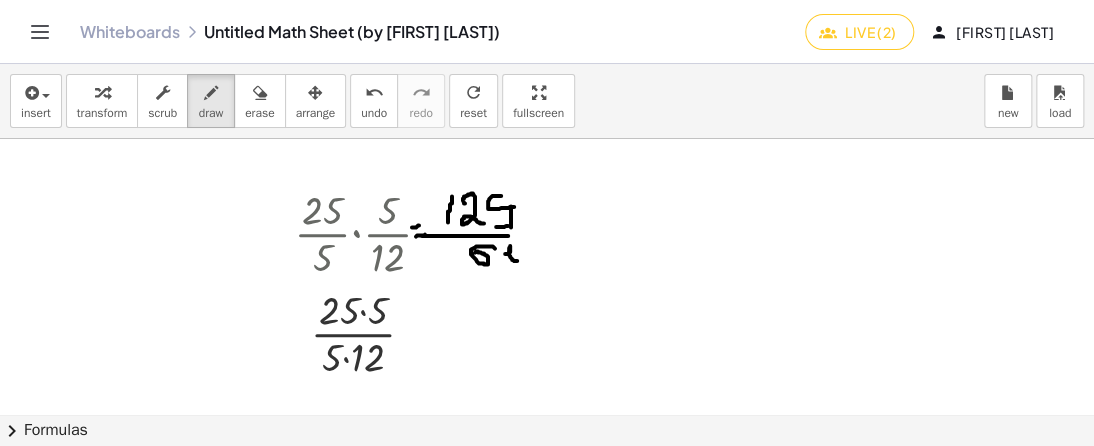 drag, startPoint x: 511, startPoint y: 206, endPoint x: 511, endPoint y: 227, distance: 21 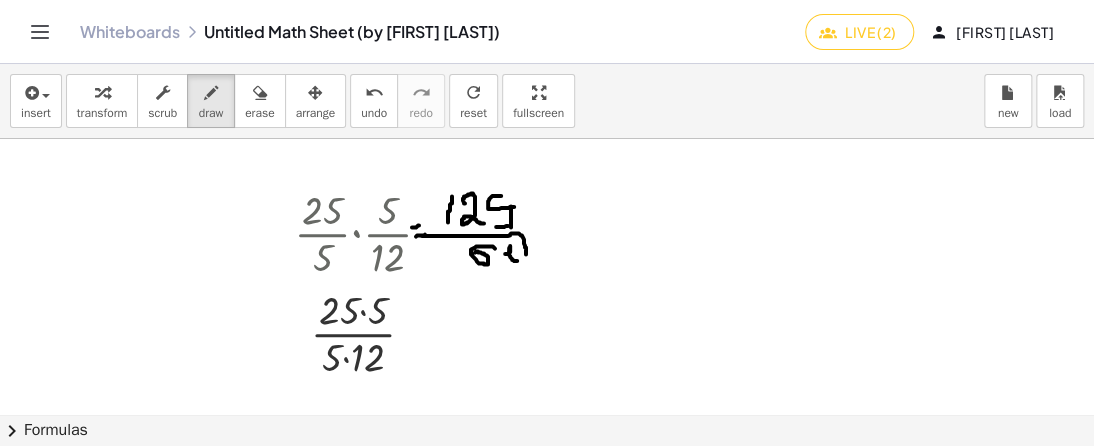 drag, startPoint x: 510, startPoint y: 235, endPoint x: 526, endPoint y: 254, distance: 24.839485 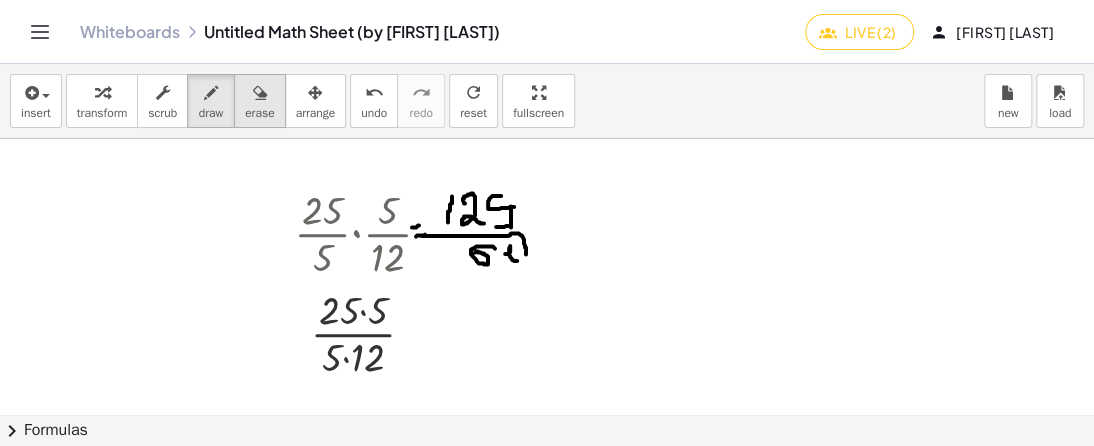 click on "erase" at bounding box center [259, 113] 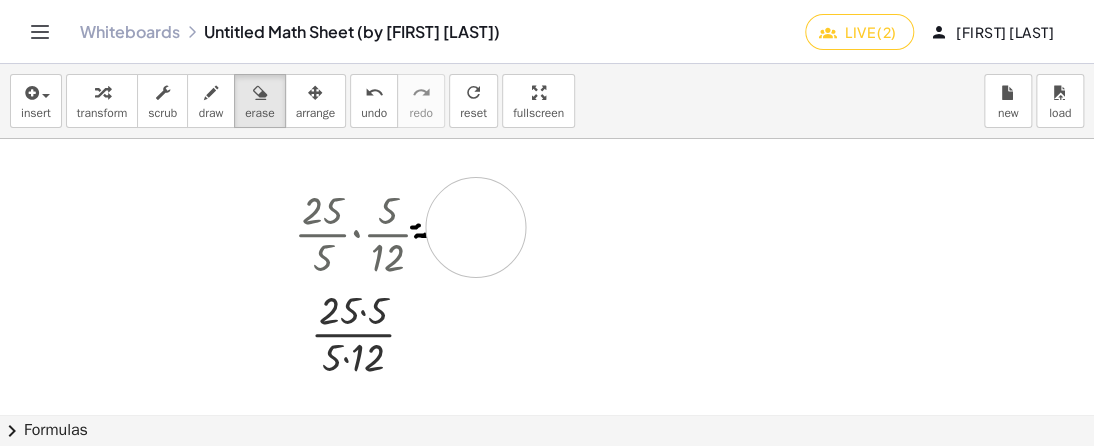 drag, startPoint x: 512, startPoint y: 208, endPoint x: 508, endPoint y: 219, distance: 11.7046995 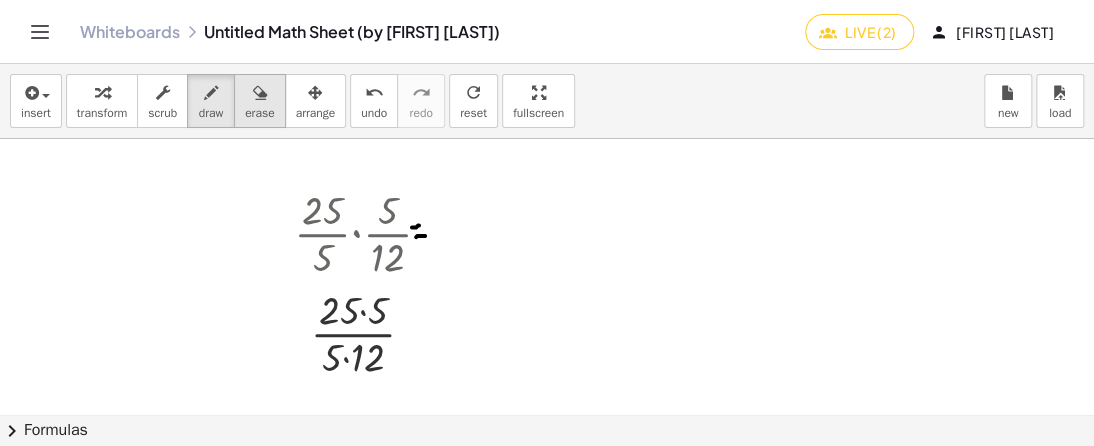 drag, startPoint x: 208, startPoint y: 107, endPoint x: 255, endPoint y: 127, distance: 51.078373 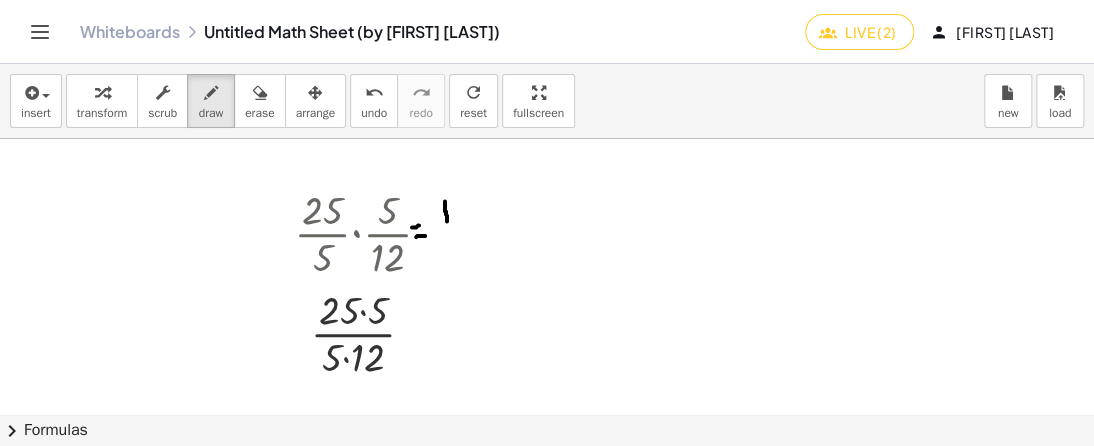 drag, startPoint x: 445, startPoint y: 201, endPoint x: 448, endPoint y: 223, distance: 22.203604 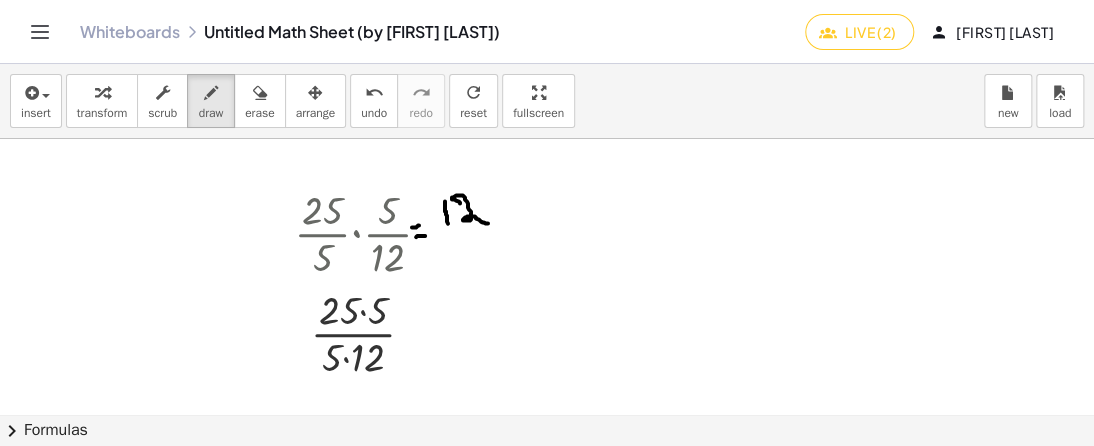 drag, startPoint x: 456, startPoint y: 200, endPoint x: 496, endPoint y: 214, distance: 42.379242 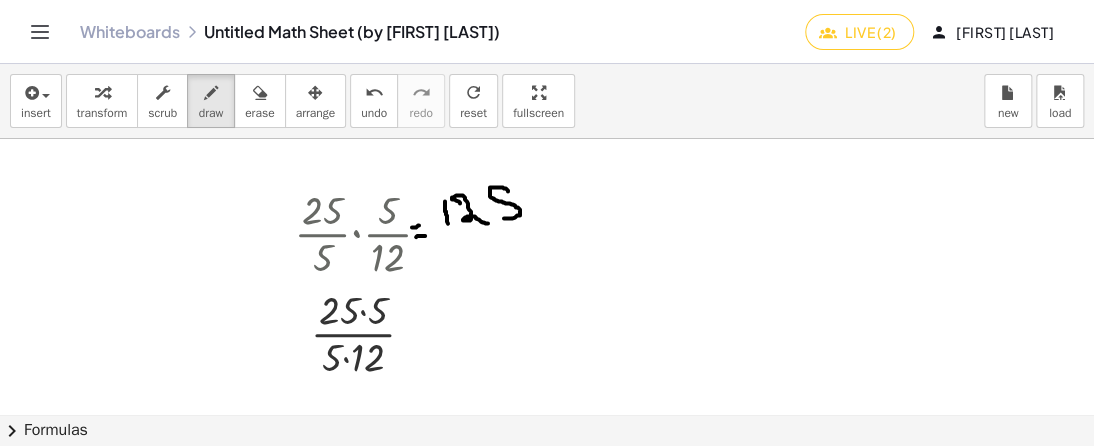 drag, startPoint x: 508, startPoint y: 191, endPoint x: 504, endPoint y: 218, distance: 27.294687 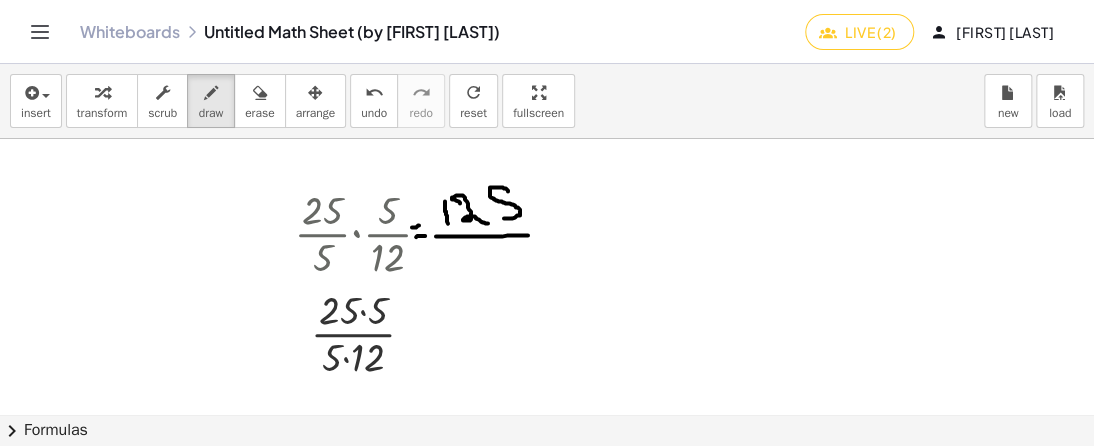 drag, startPoint x: 528, startPoint y: 235, endPoint x: 435, endPoint y: 236, distance: 93.00538 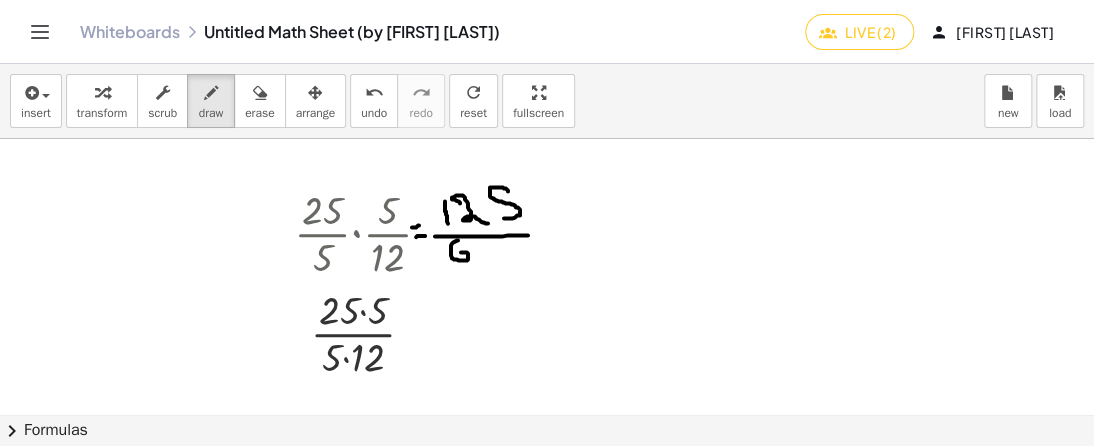 drag, startPoint x: 458, startPoint y: 240, endPoint x: 452, endPoint y: 259, distance: 19.924858 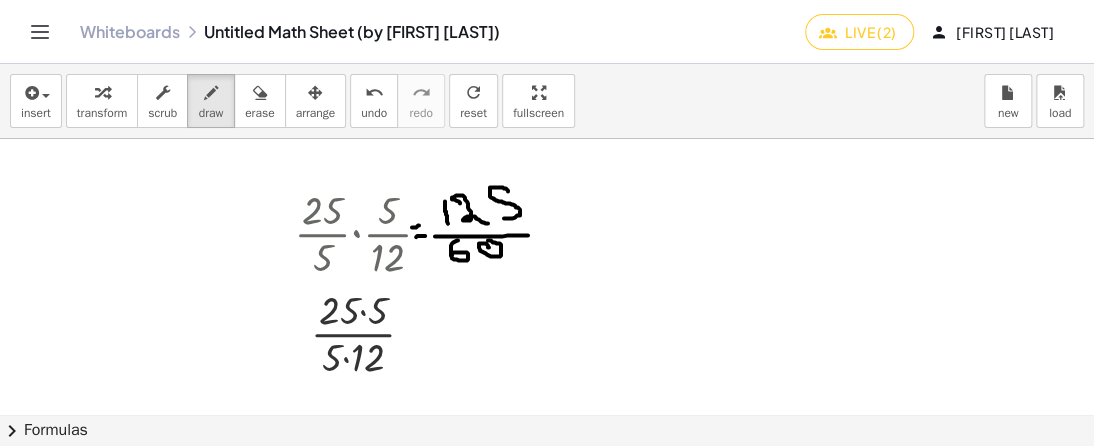drag, startPoint x: 486, startPoint y: 243, endPoint x: 497, endPoint y: 236, distance: 13.038404 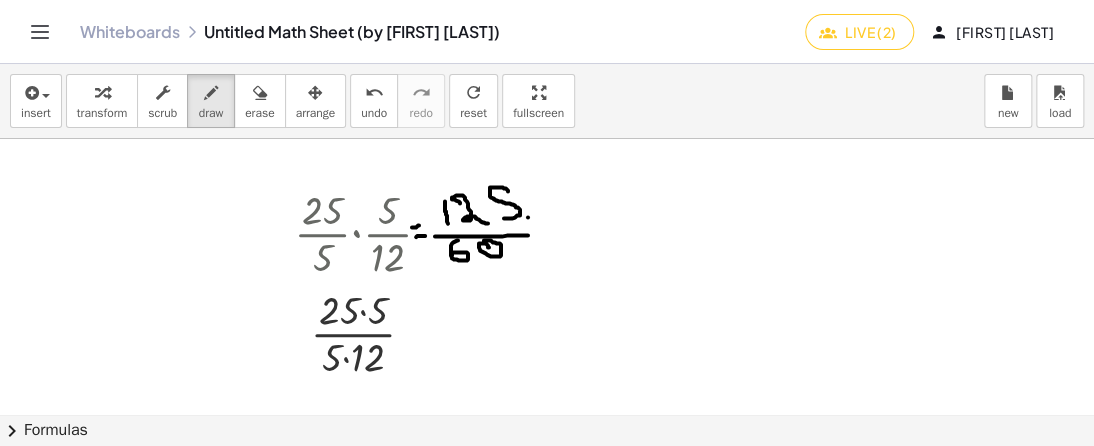 drag, startPoint x: 528, startPoint y: 217, endPoint x: 540, endPoint y: 216, distance: 12.0415945 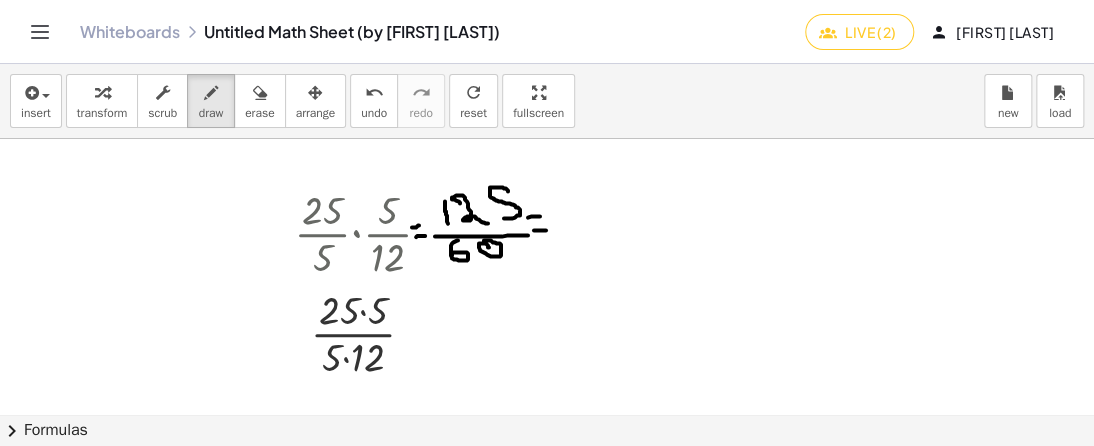 drag, startPoint x: 534, startPoint y: 230, endPoint x: 547, endPoint y: 230, distance: 13 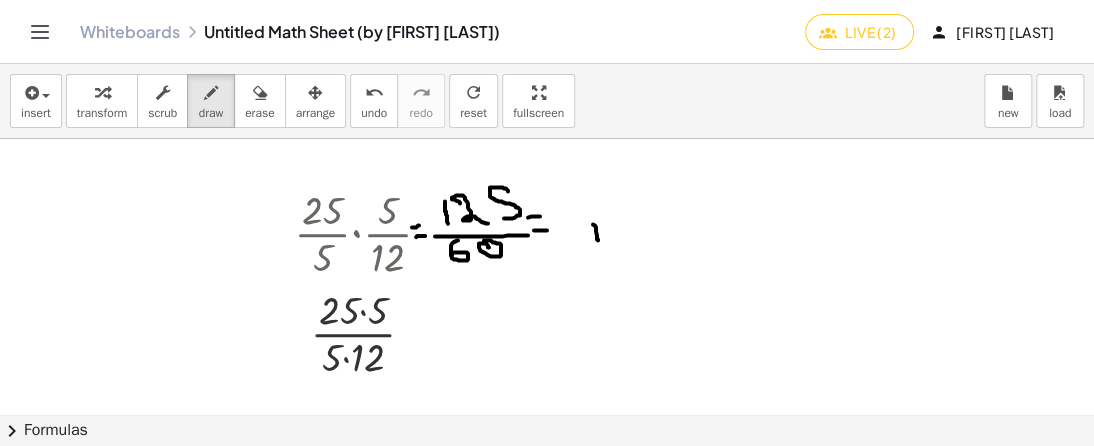click at bounding box center [547, 315] 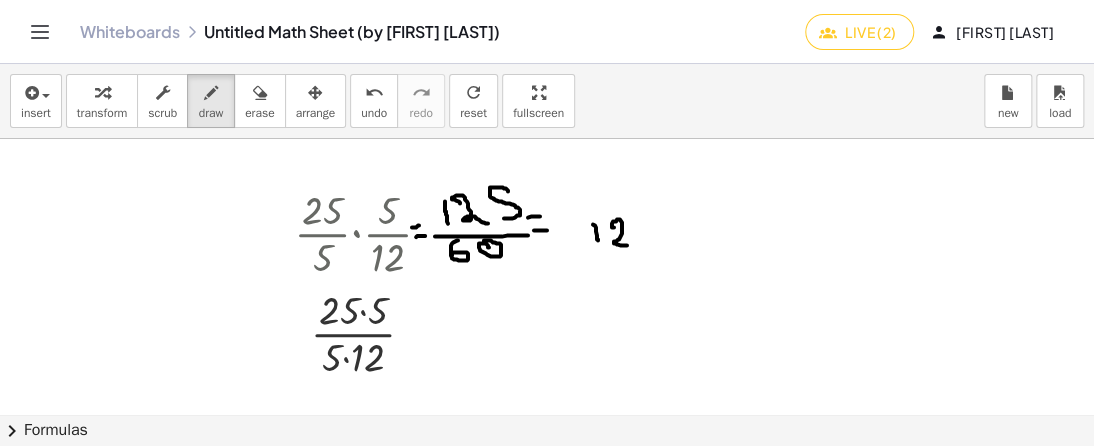 drag, startPoint x: 614, startPoint y: 227, endPoint x: 633, endPoint y: 245, distance: 26.172504 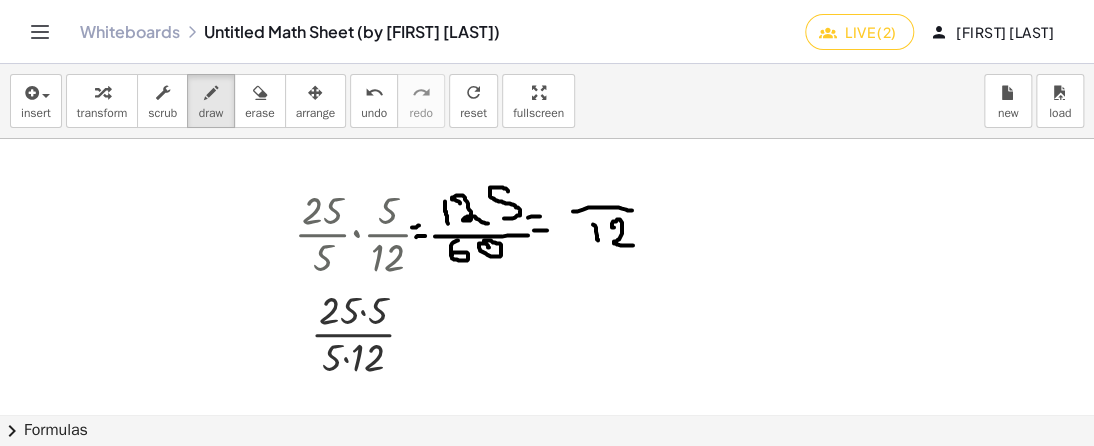 drag, startPoint x: 632, startPoint y: 210, endPoint x: 562, endPoint y: 203, distance: 70.34913 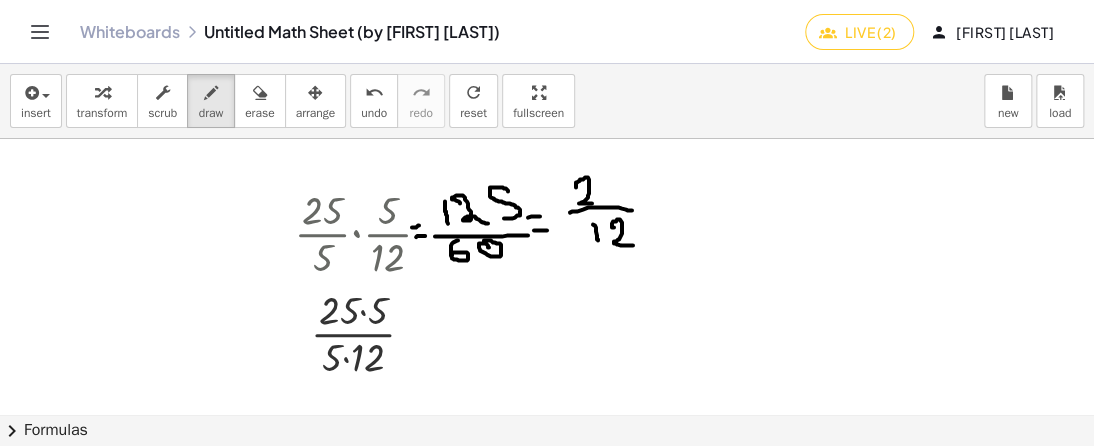 drag, startPoint x: 576, startPoint y: 187, endPoint x: 600, endPoint y: 208, distance: 31.890438 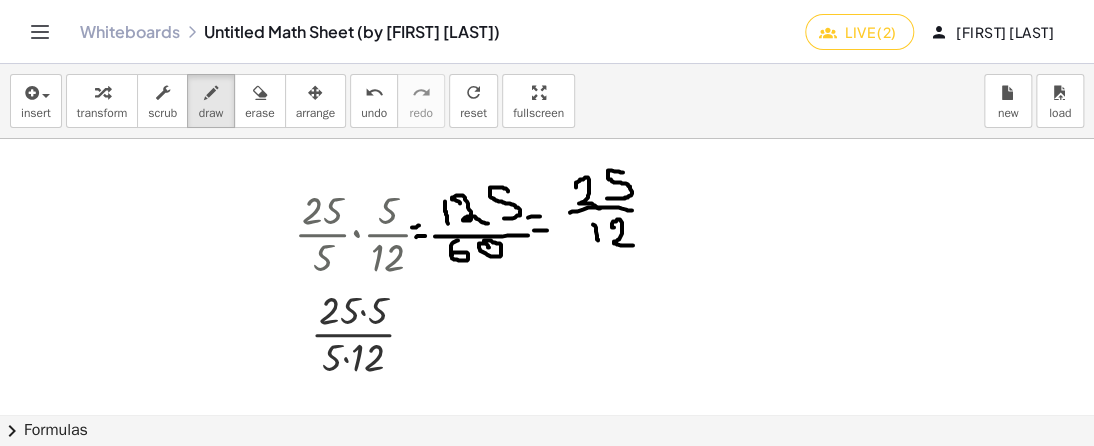 drag, startPoint x: 623, startPoint y: 172, endPoint x: 607, endPoint y: 198, distance: 30.528675 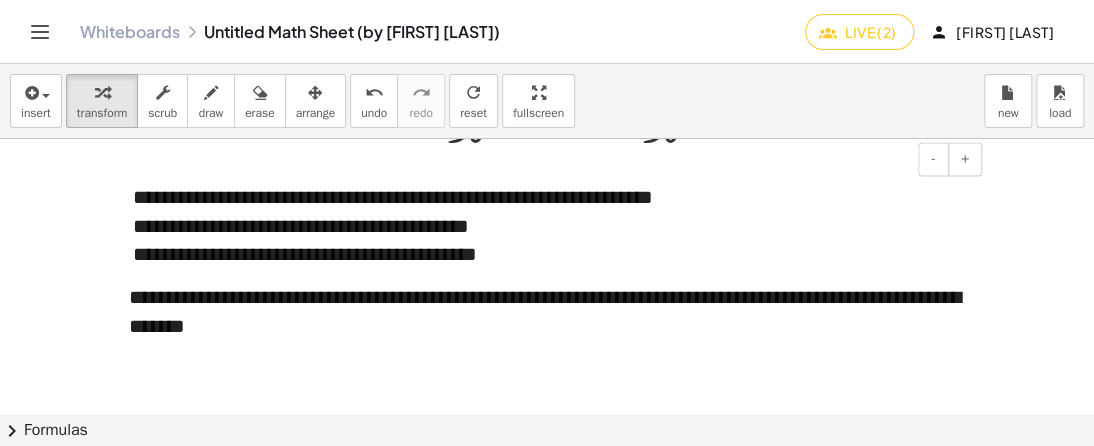 scroll, scrollTop: 1300, scrollLeft: 0, axis: vertical 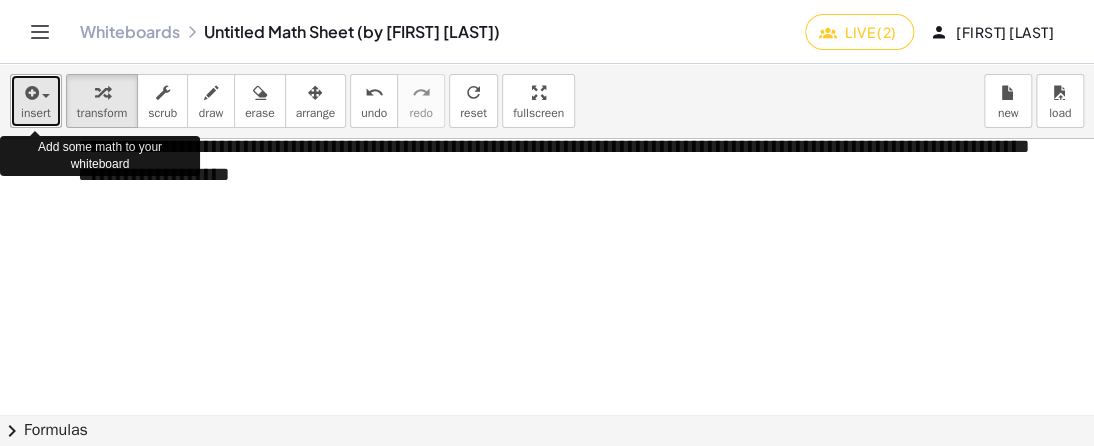 click on "insert" at bounding box center [36, 113] 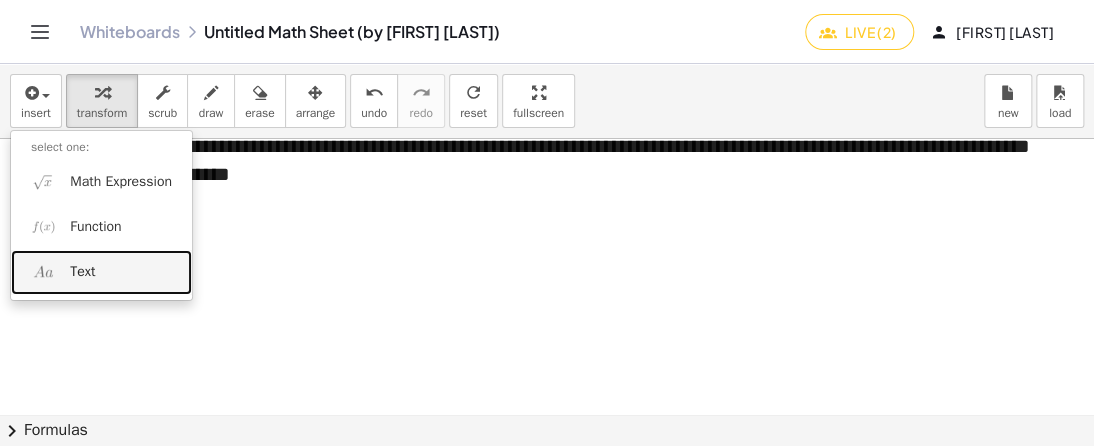 click on "Text" at bounding box center (101, 272) 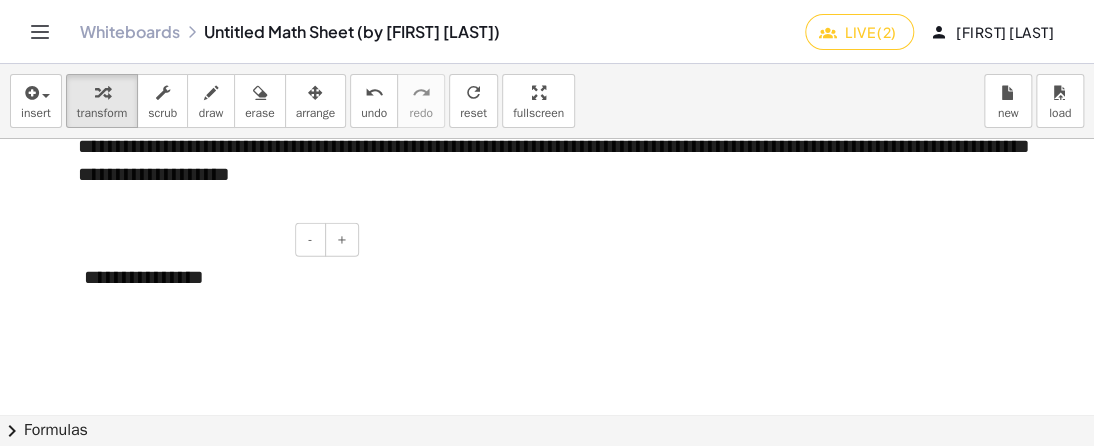type 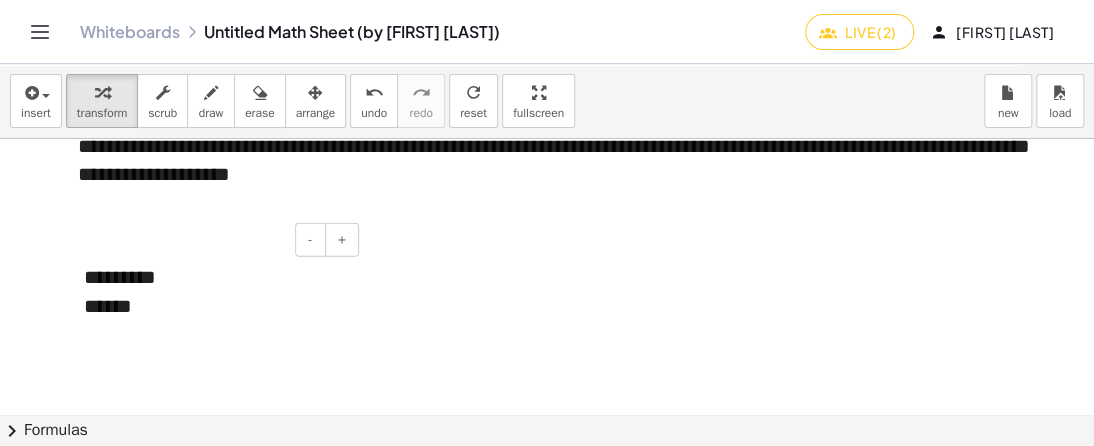 click on "******" at bounding box center (214, 306) 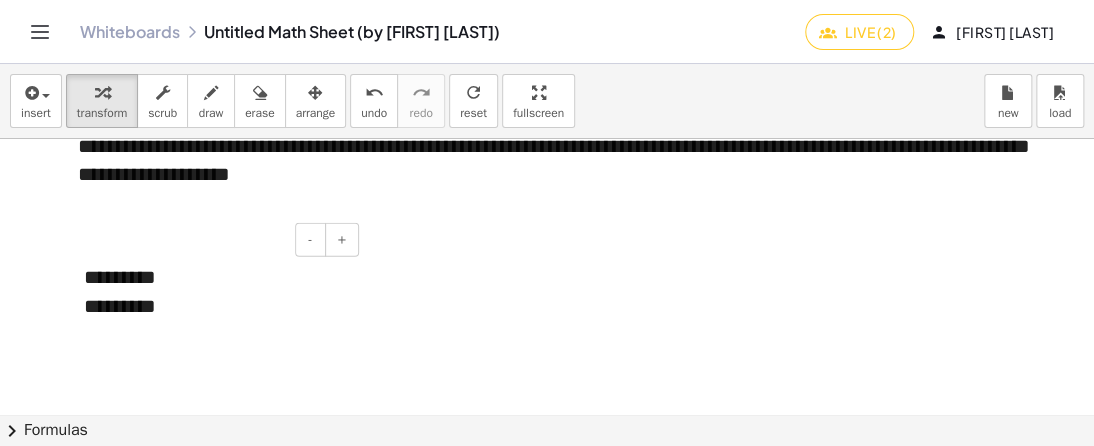 click on "*********" at bounding box center [214, 306] 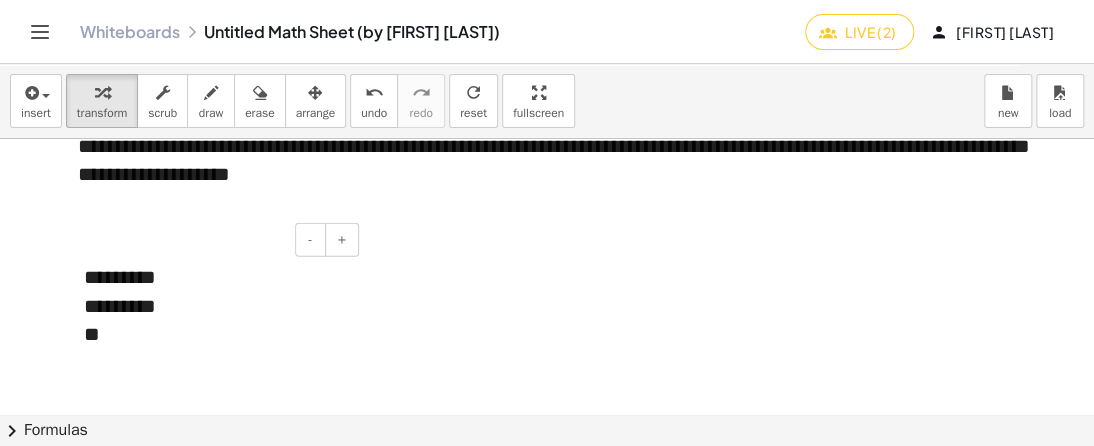 click on "*********" at bounding box center (214, 306) 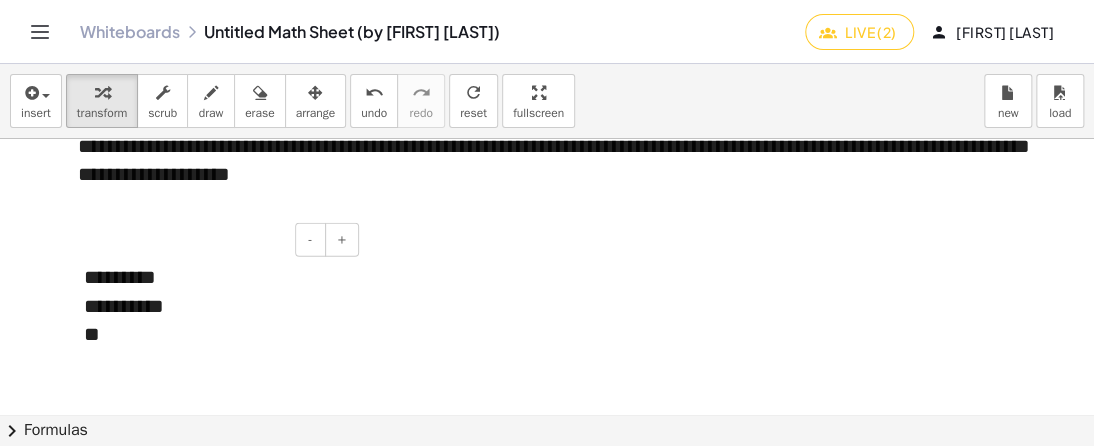 click on "**********" at bounding box center (214, 306) 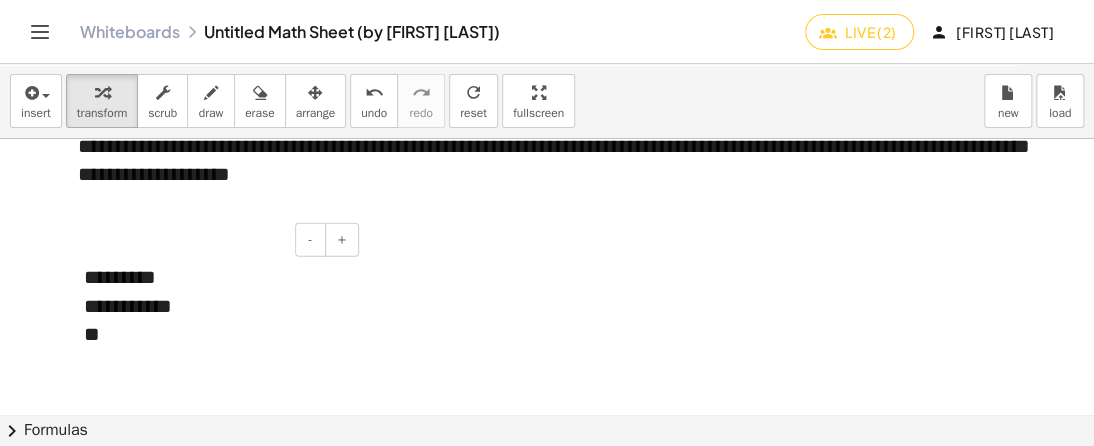 click on "**" at bounding box center [214, 334] 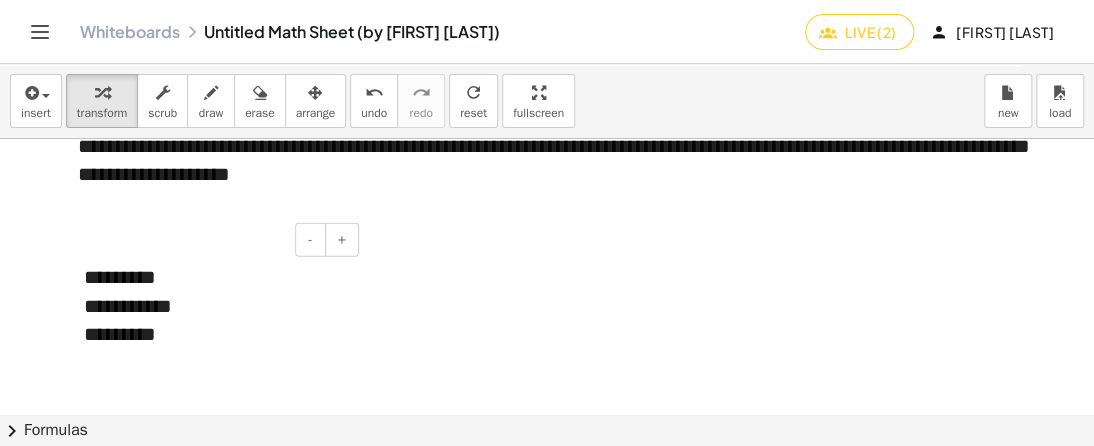 click on "*********" at bounding box center (214, 334) 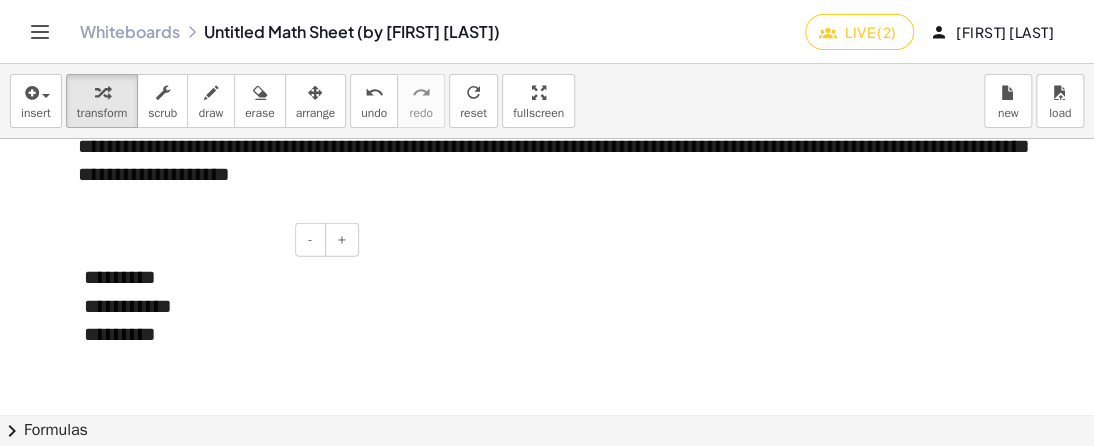 click on "*********" at bounding box center [214, 334] 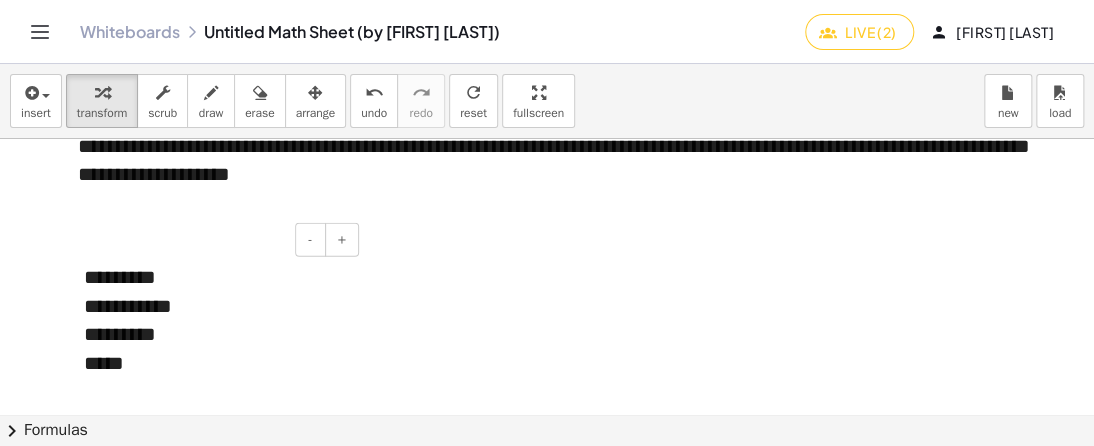 scroll, scrollTop: 2104, scrollLeft: 60, axis: both 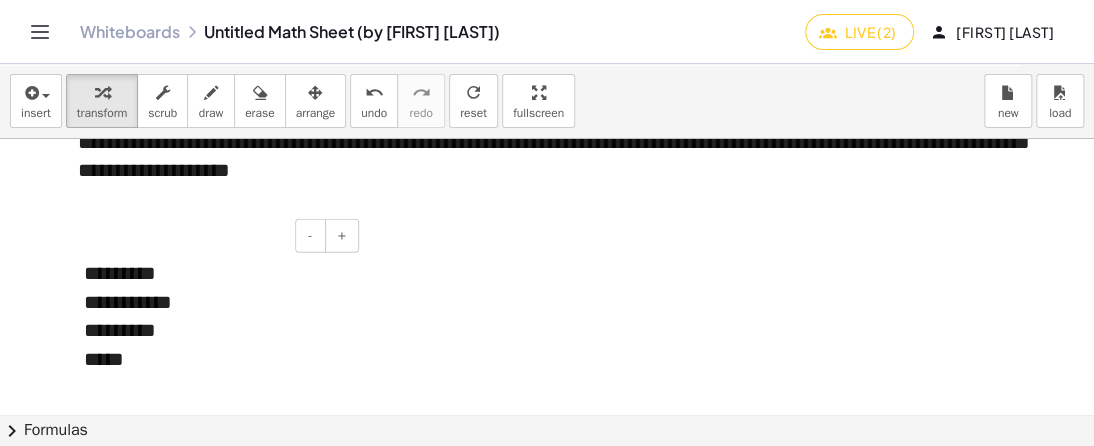 click on "*****" at bounding box center (214, 359) 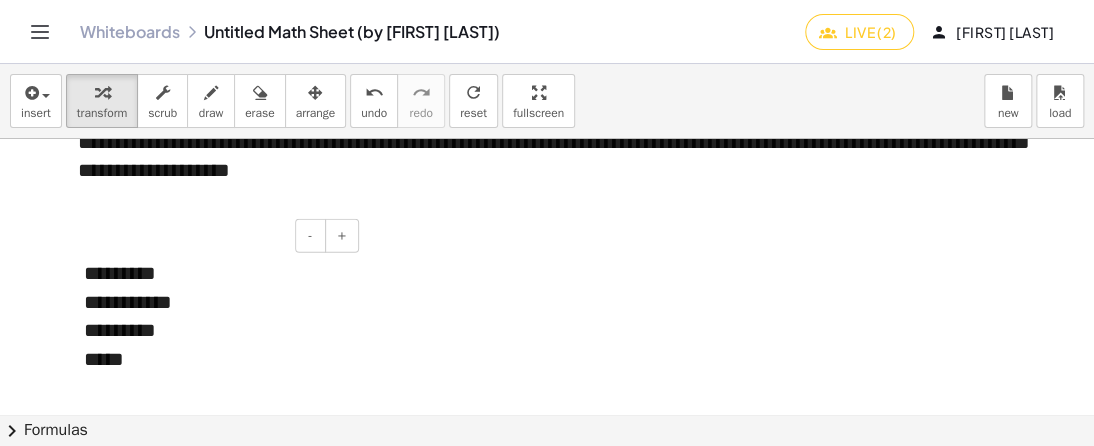 click on "*****" at bounding box center [214, 359] 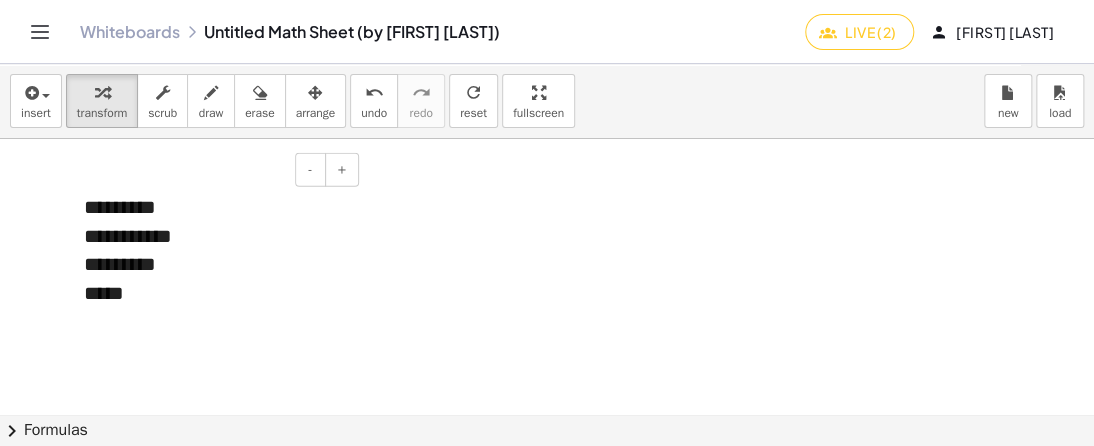 scroll, scrollTop: 2204, scrollLeft: 60, axis: both 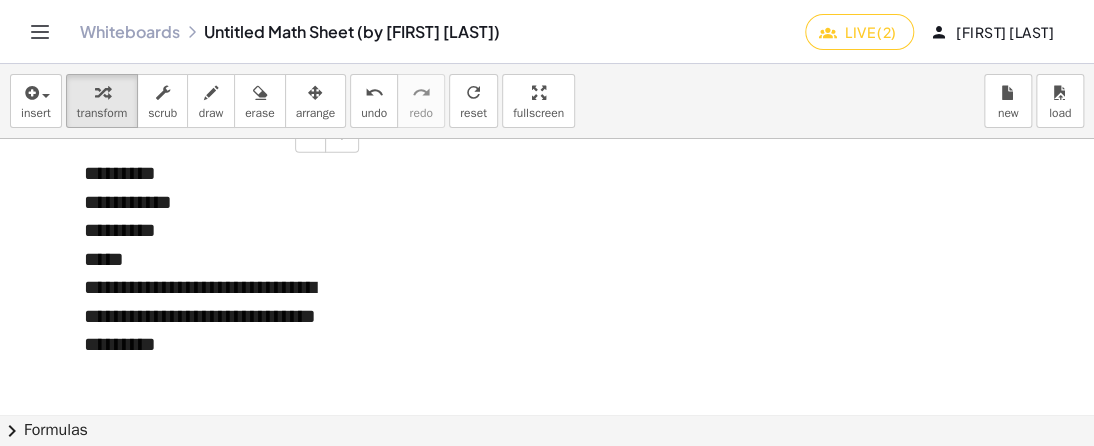 click on "**********" at bounding box center (214, 316) 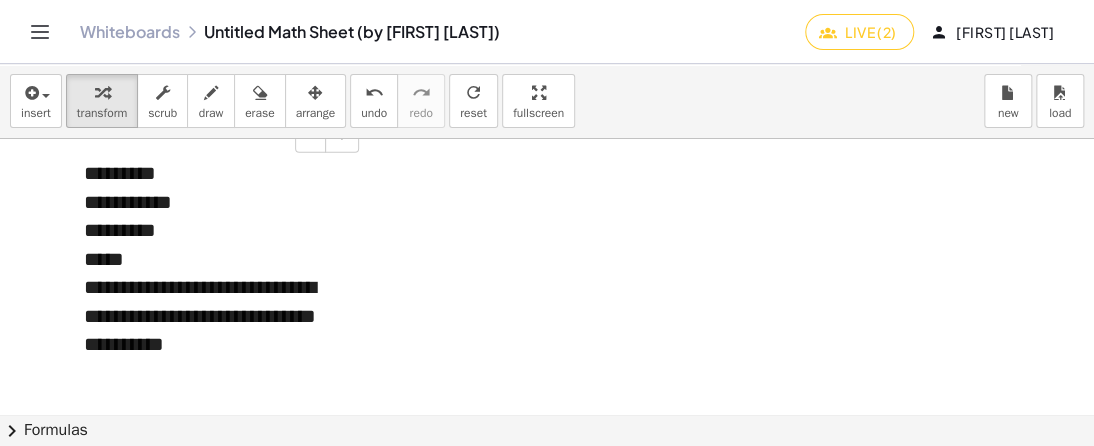 click on "**********" at bounding box center (214, 316) 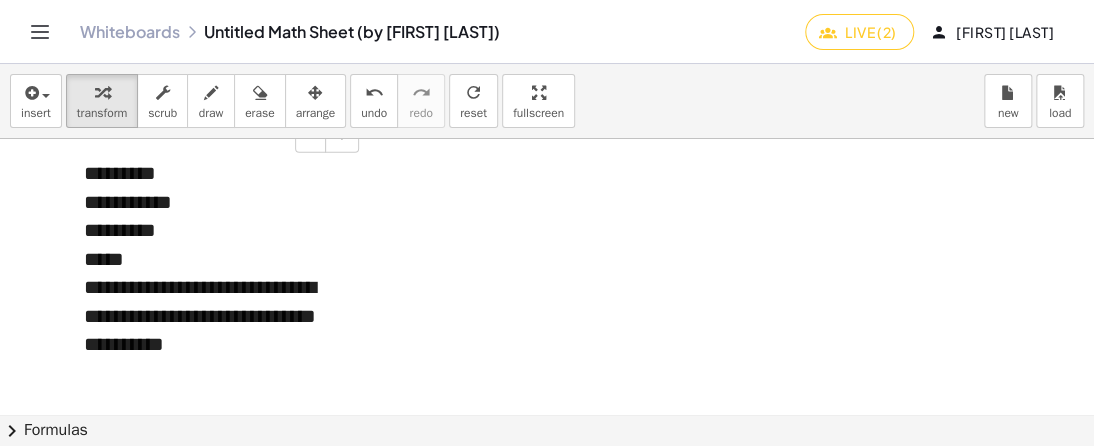 click on "**********" at bounding box center (214, 316) 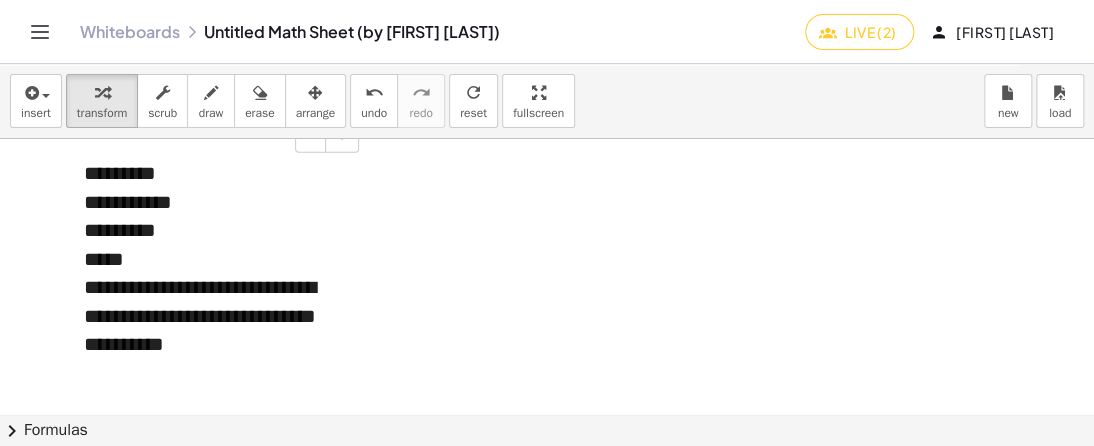 click on "**********" at bounding box center (214, 316) 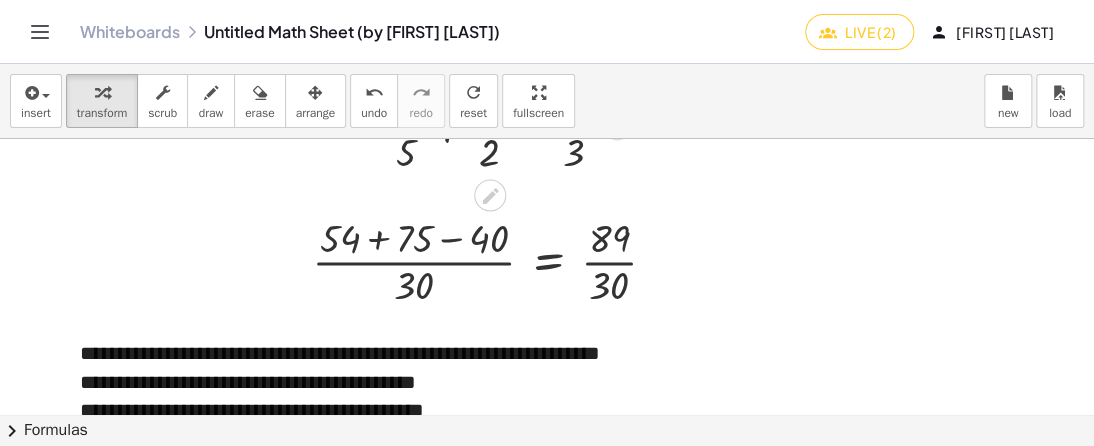 scroll, scrollTop: 1300, scrollLeft: 60, axis: both 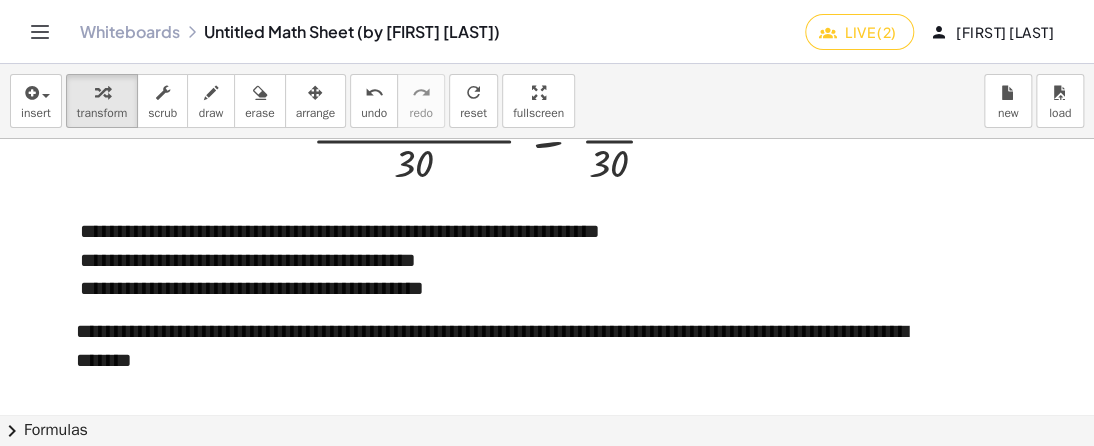 click 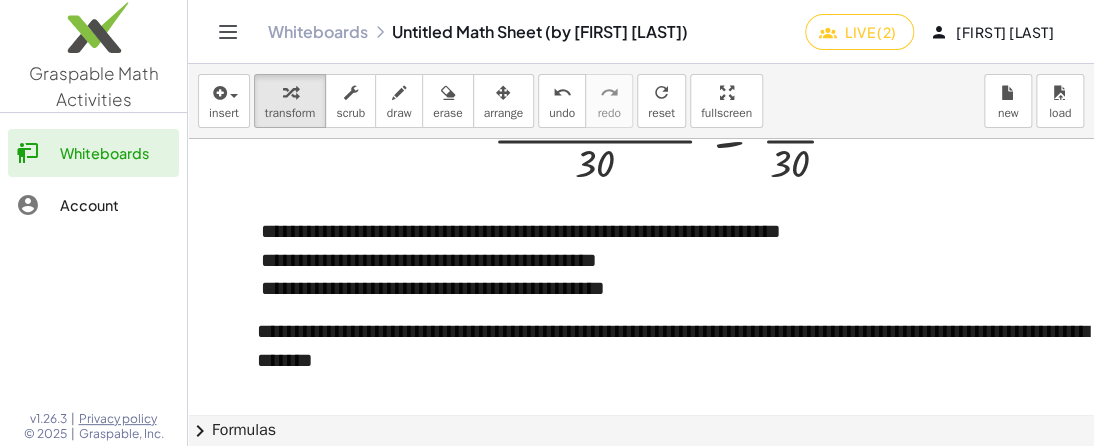 click at bounding box center (701, 495) 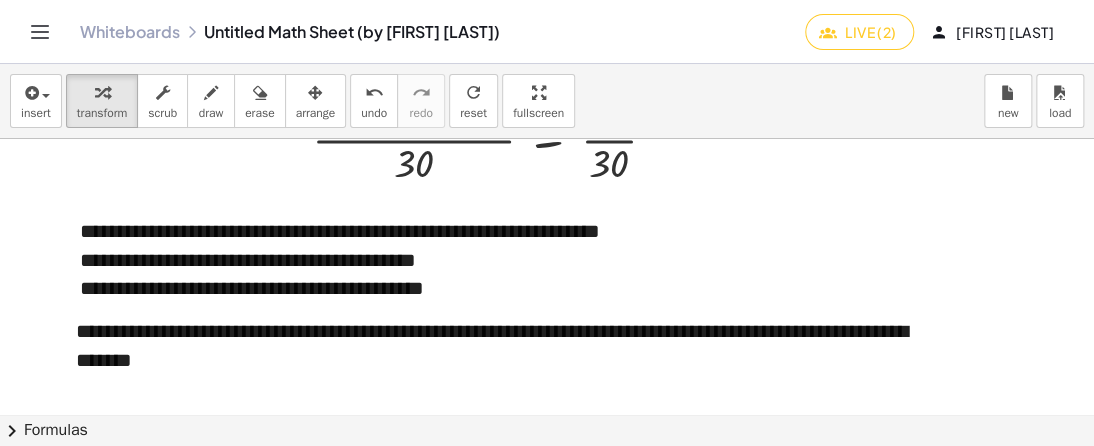 click on "chevron_right" at bounding box center (12, 431) 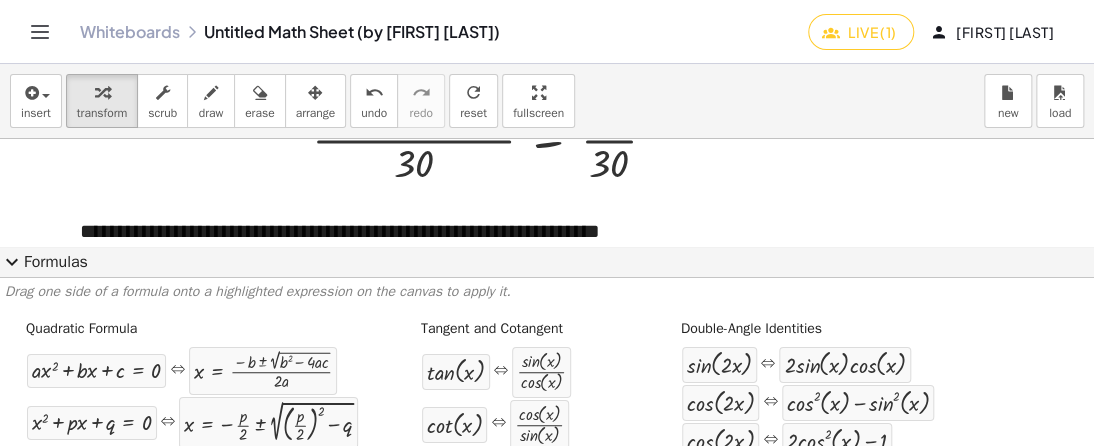 scroll, scrollTop: 0, scrollLeft: 0, axis: both 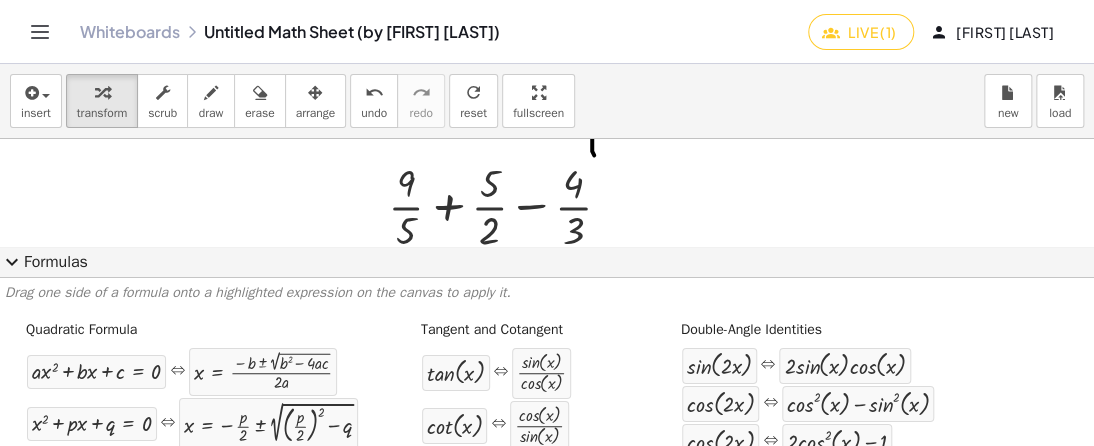 click on "expand_more" at bounding box center (12, 262) 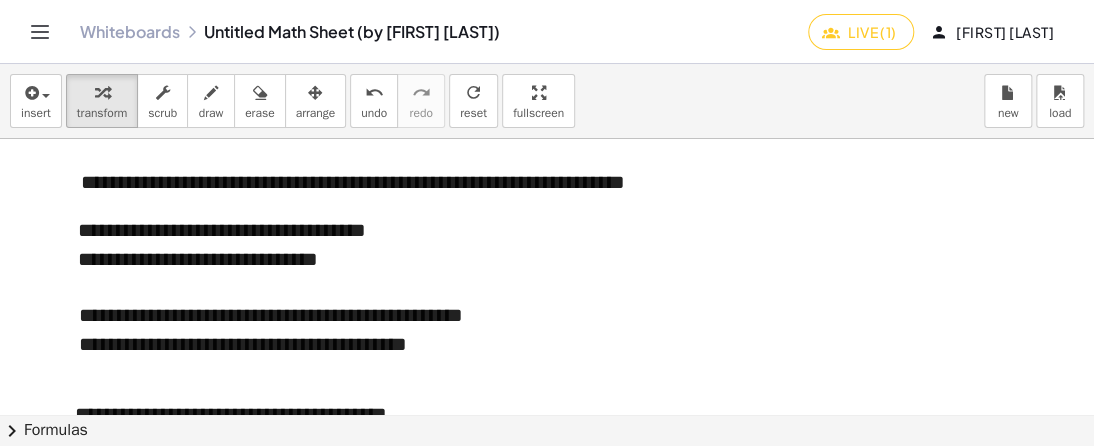 scroll, scrollTop: 1800, scrollLeft: 60, axis: both 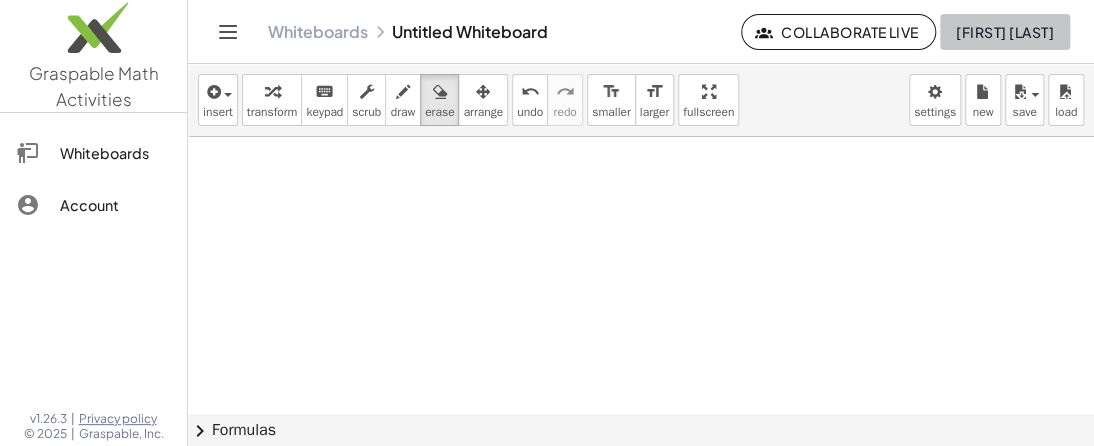 click on "[FIRST] [LAST]" 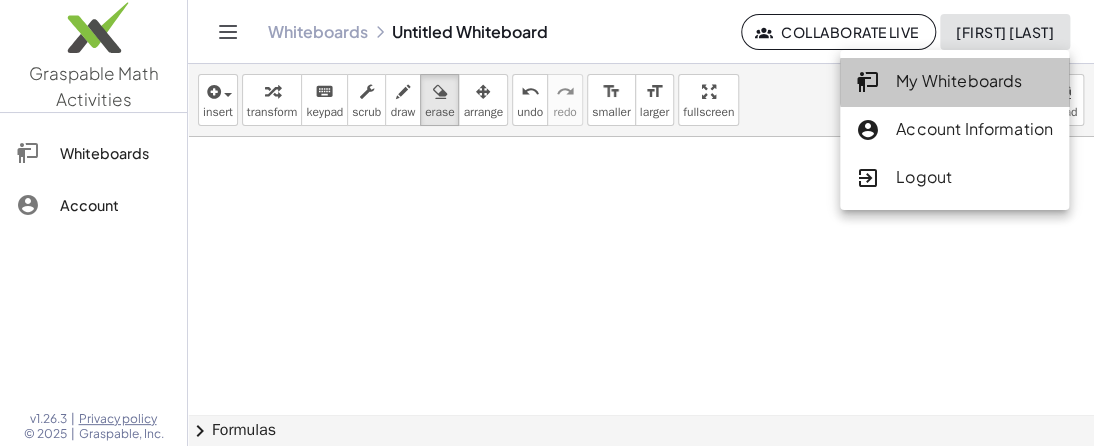 click on "My Whiteboards" 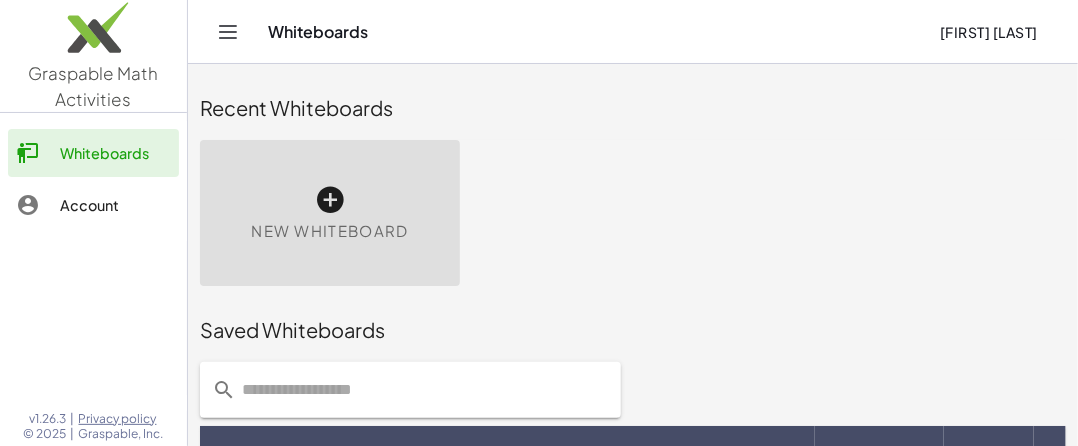 scroll, scrollTop: 0, scrollLeft: 0, axis: both 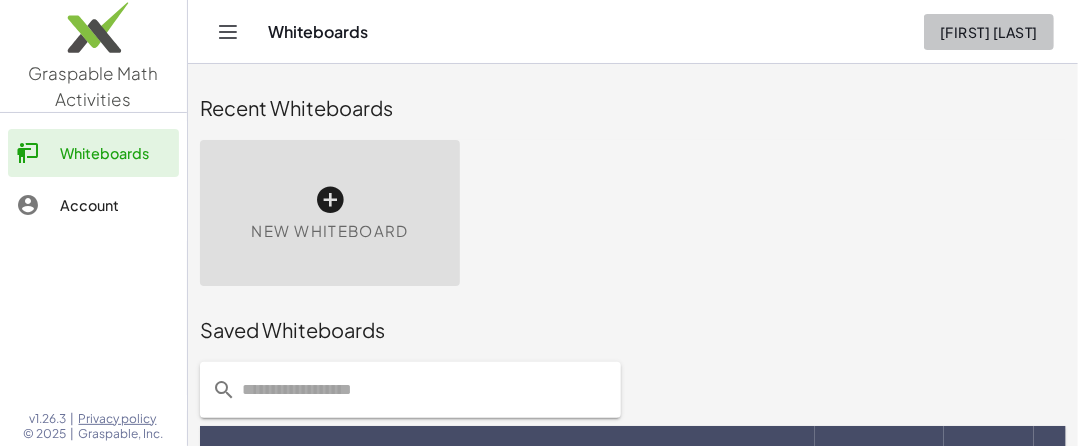 click on "[FIRST] [LAST]" 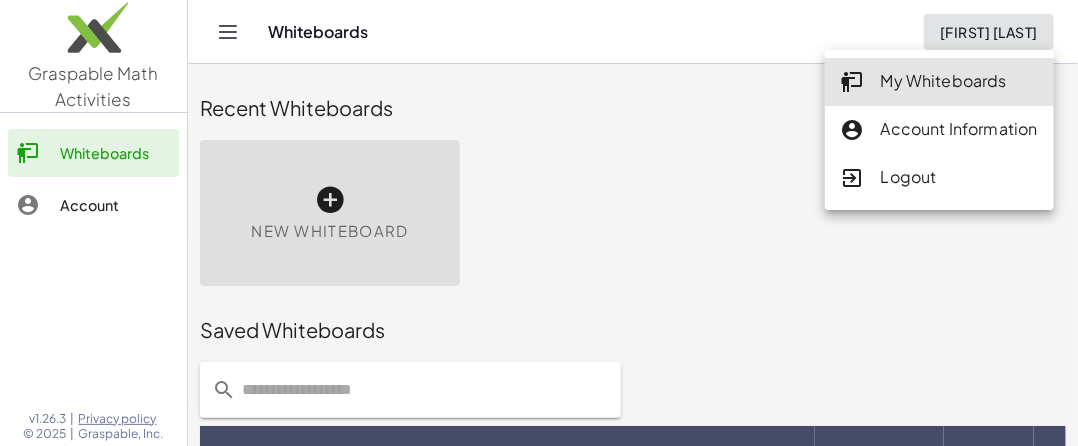 click on "Account Information" 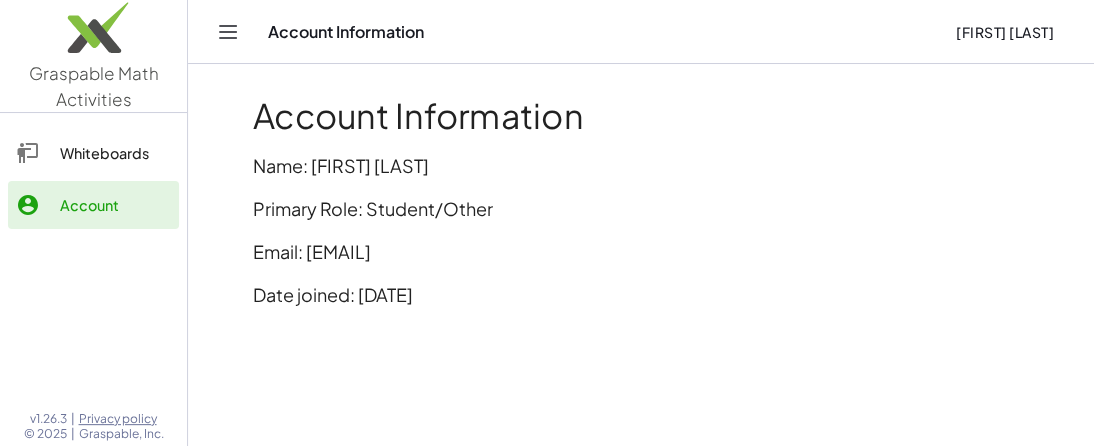 click on "Whiteboards" 